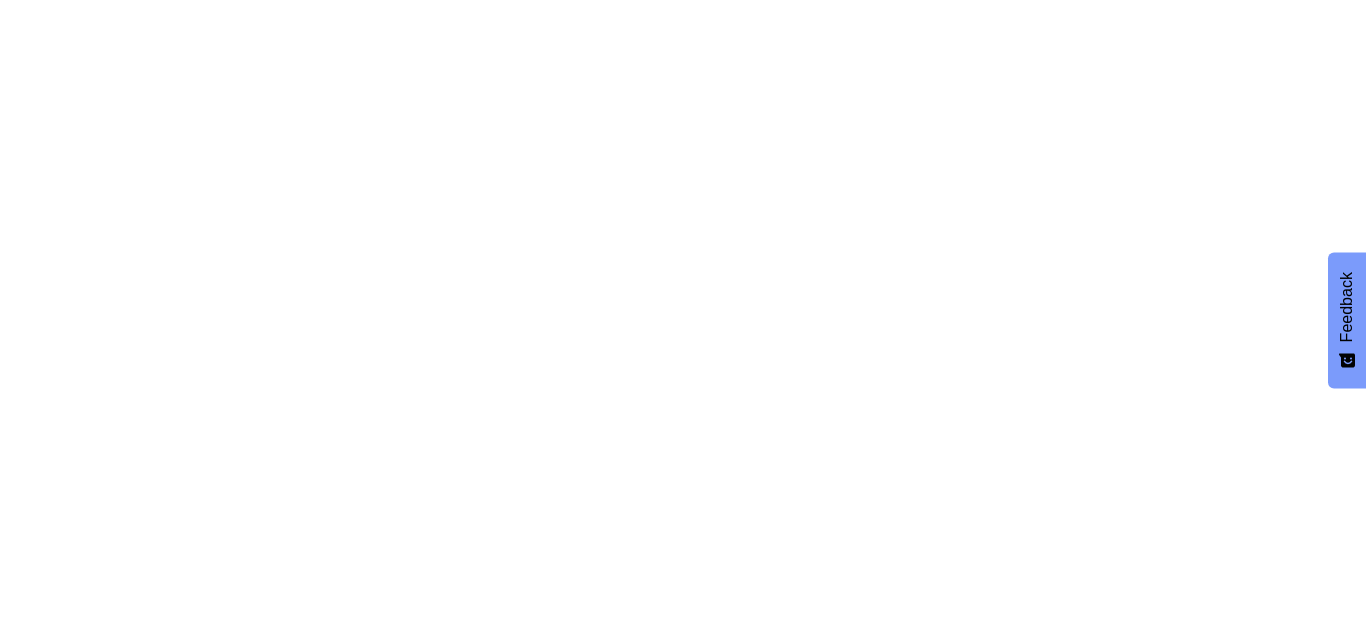 scroll, scrollTop: 0, scrollLeft: 0, axis: both 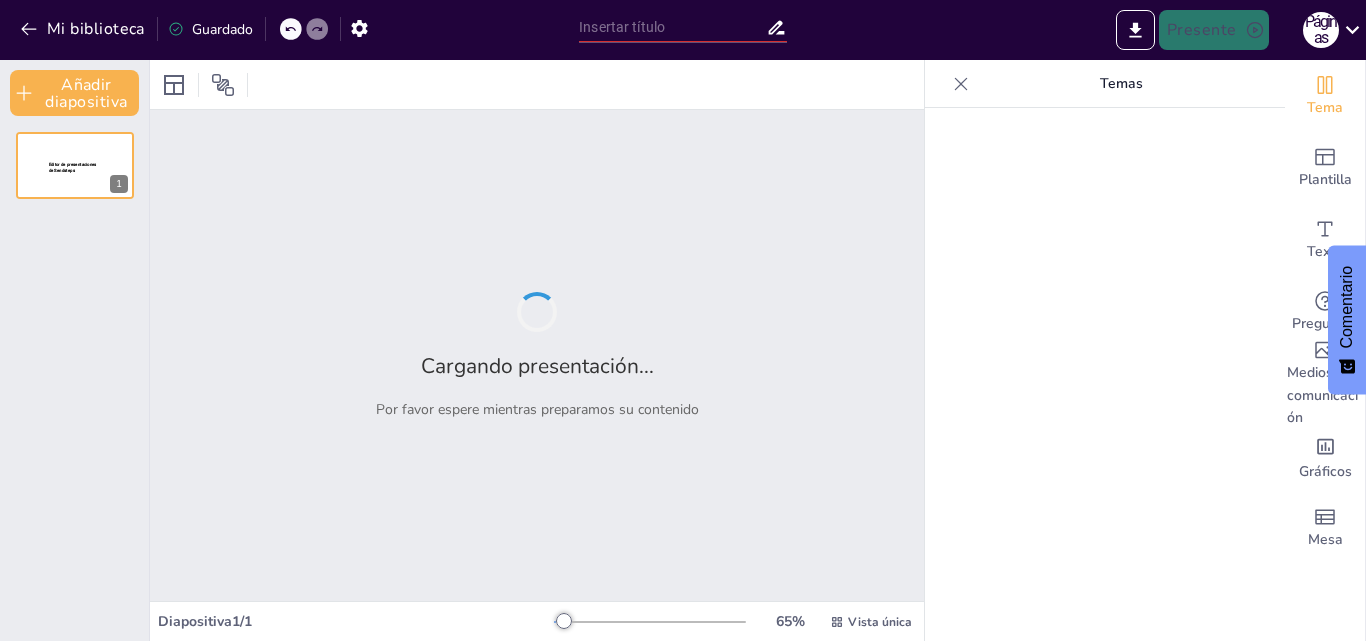 type on "Valores y Educación: Construyendo Ciudadanía desde la Escuela" 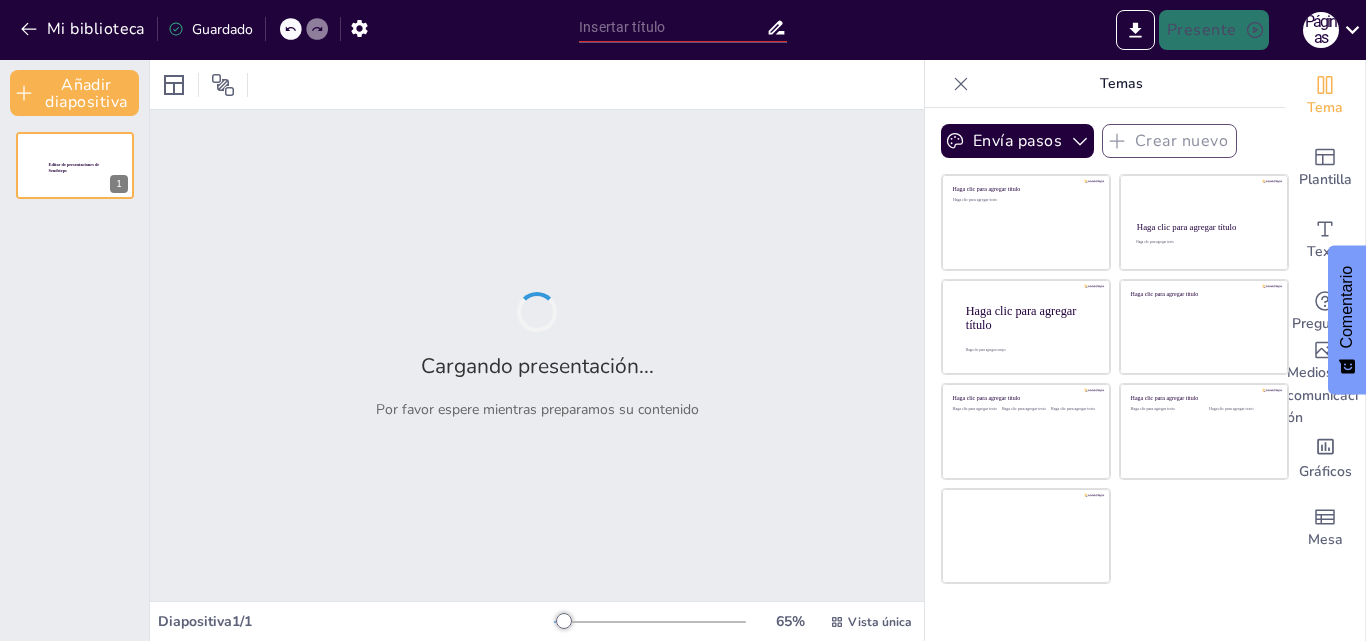 type on "Valores y Educación: Construyendo Ciudadanía desde la Escuela" 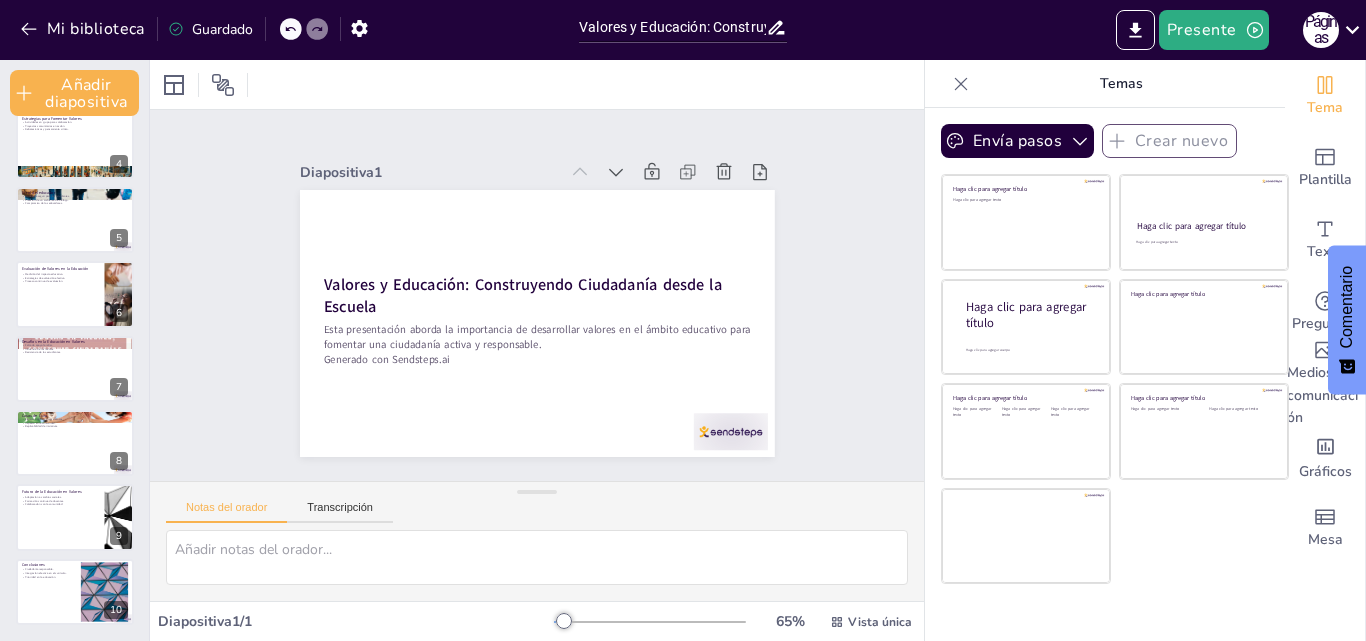 scroll, scrollTop: 0, scrollLeft: 0, axis: both 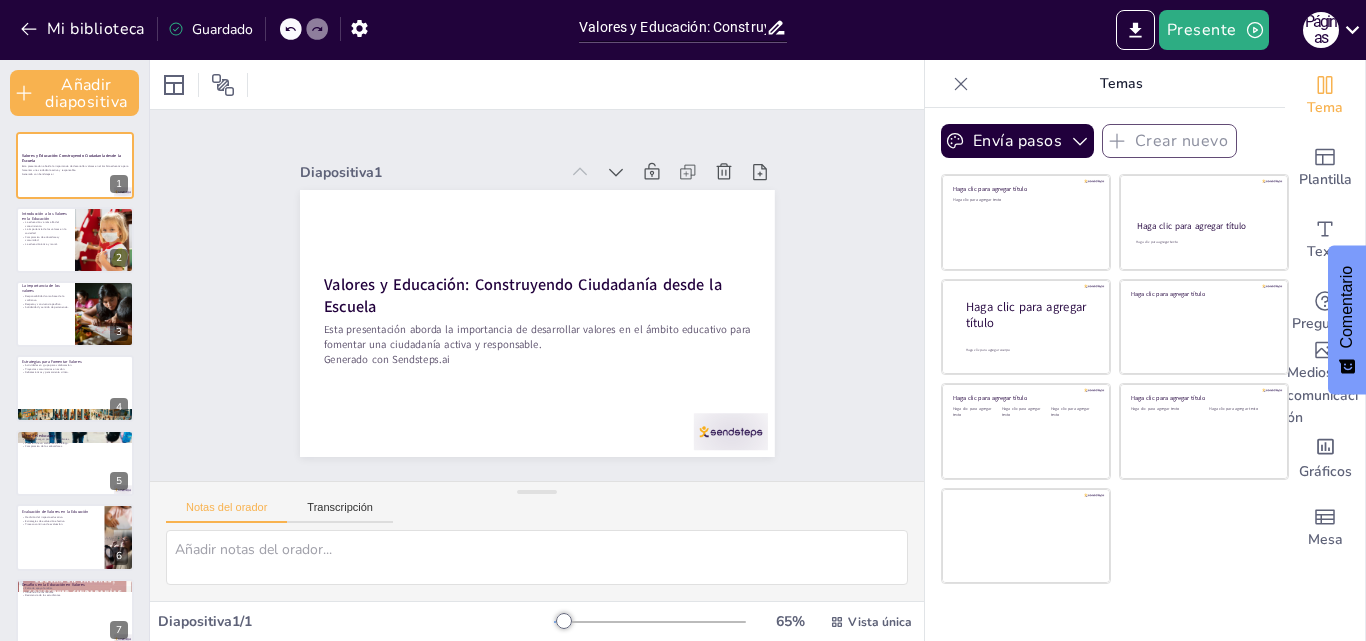 click 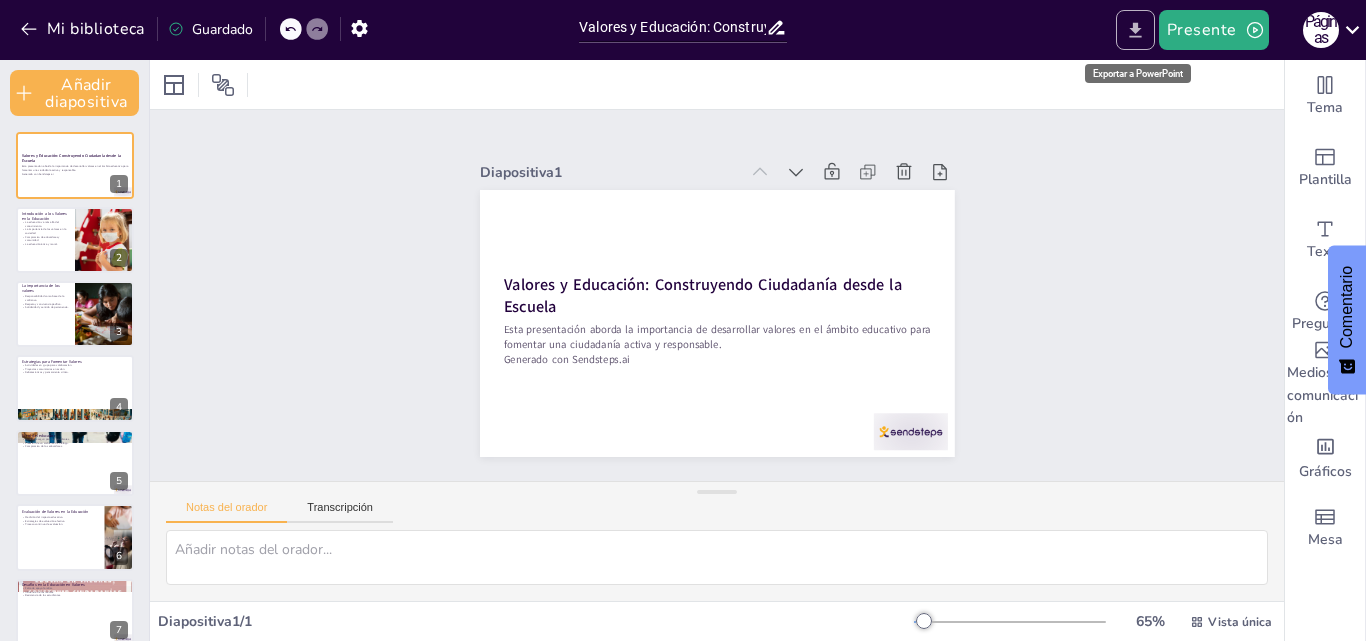 click 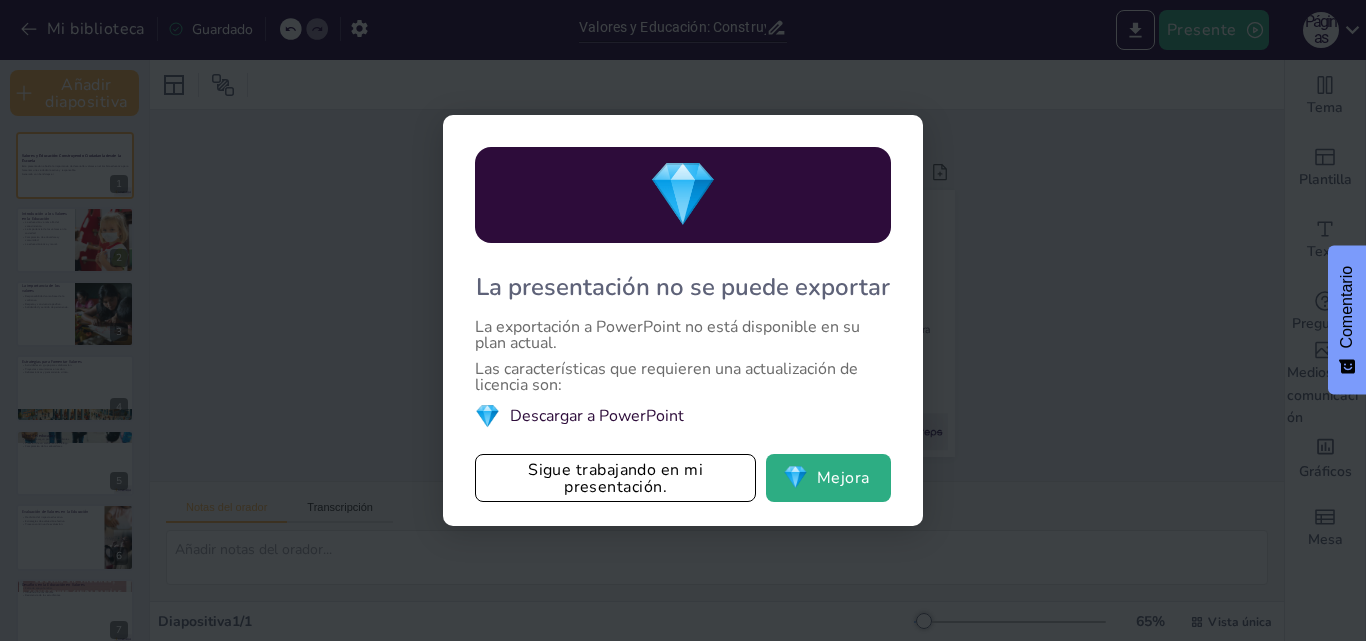 click on "💎 La presentación no se puede exportar La exportación a PowerPoint no está disponible en su plan actual. Las características que requieren una actualización de licencia son: 💎 Descargar a PowerPoint Sigue trabajando en mi presentación. 💎 Mejora" at bounding box center [683, 320] 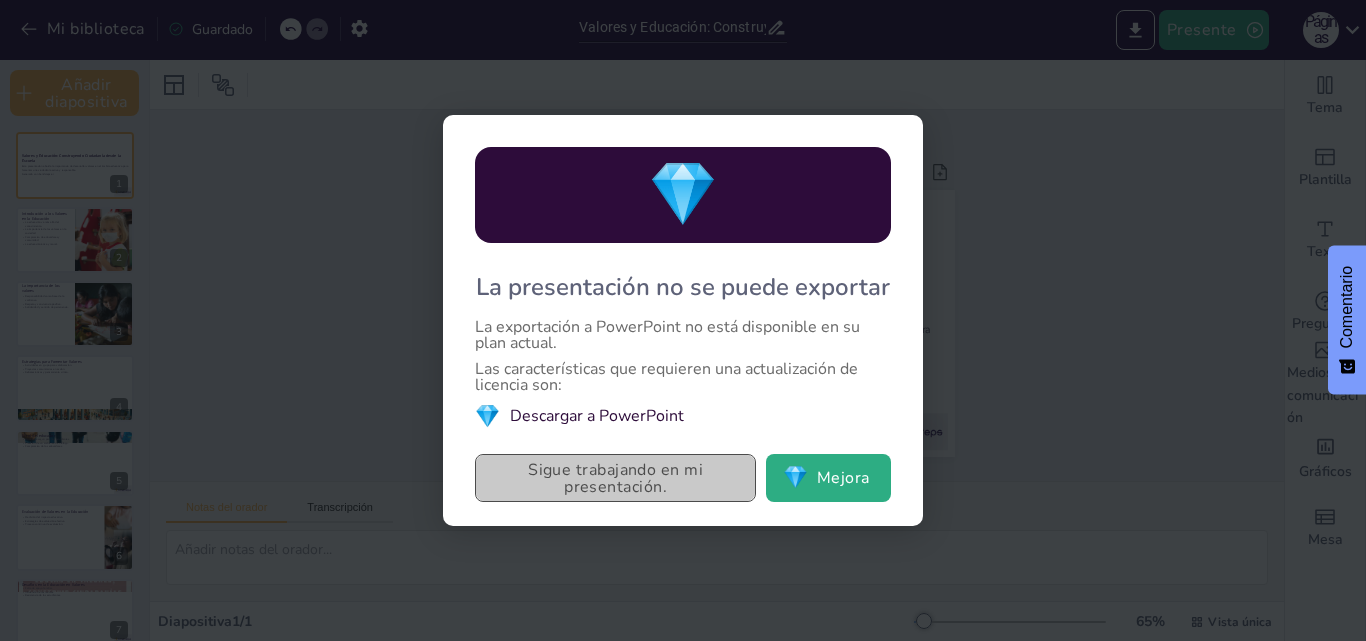 click on "Sigue trabajando en mi presentación." at bounding box center (615, 478) 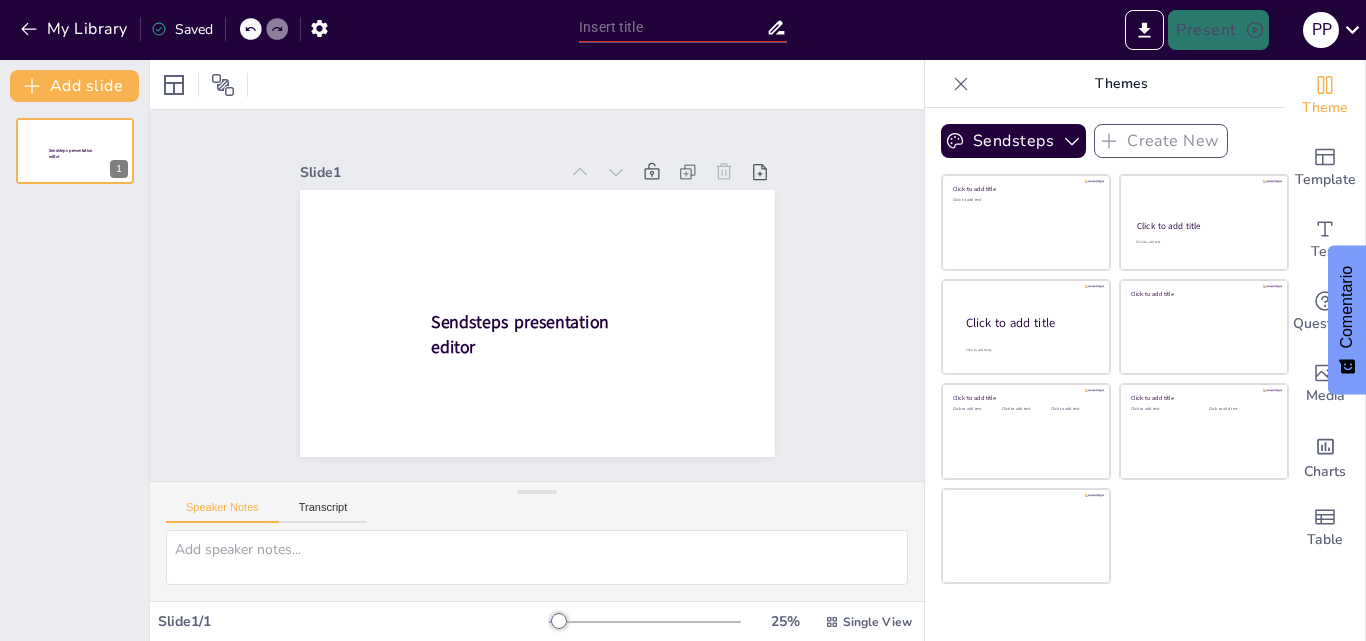 scroll, scrollTop: 0, scrollLeft: 0, axis: both 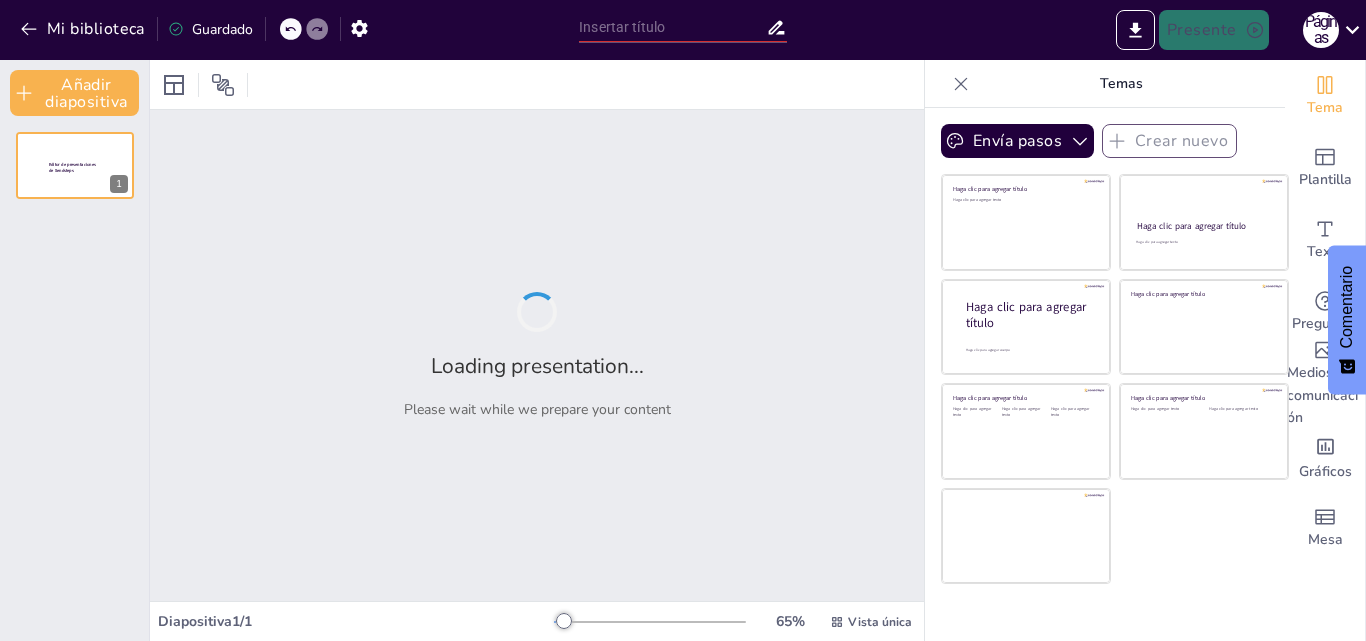 type on "Valores y Educación: Construyendo Ciudadanía desde la Escuela" 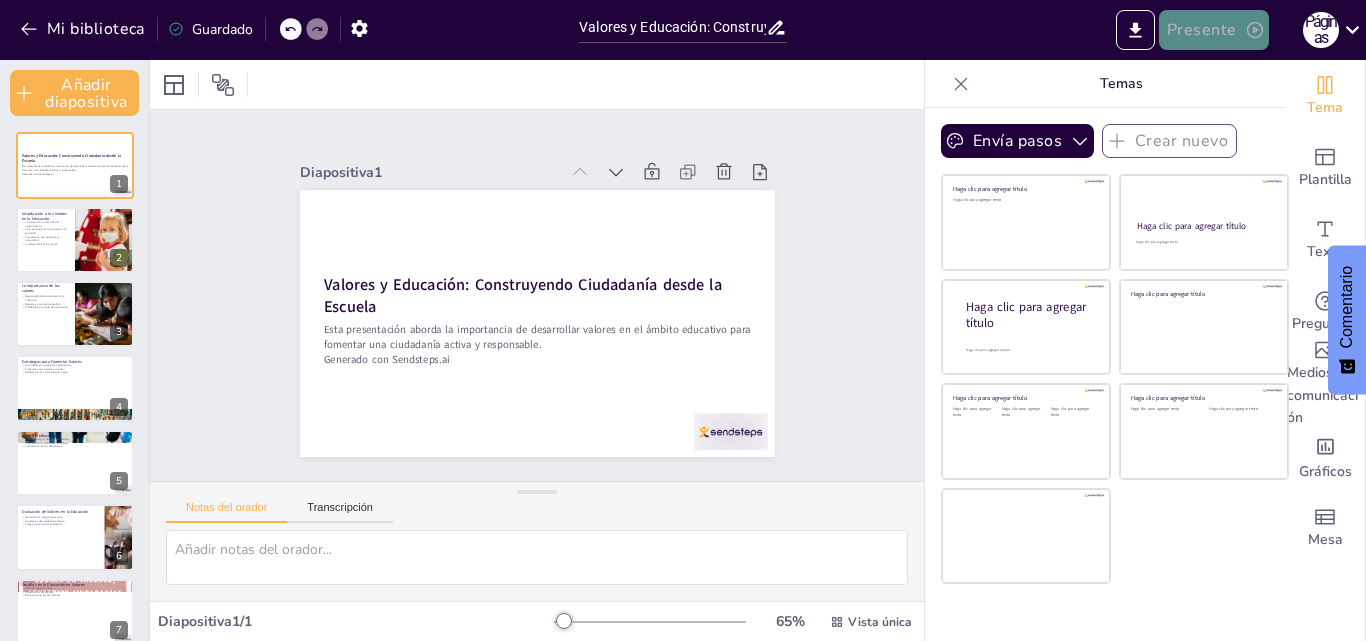 click on "Presente" at bounding box center (1202, 31) 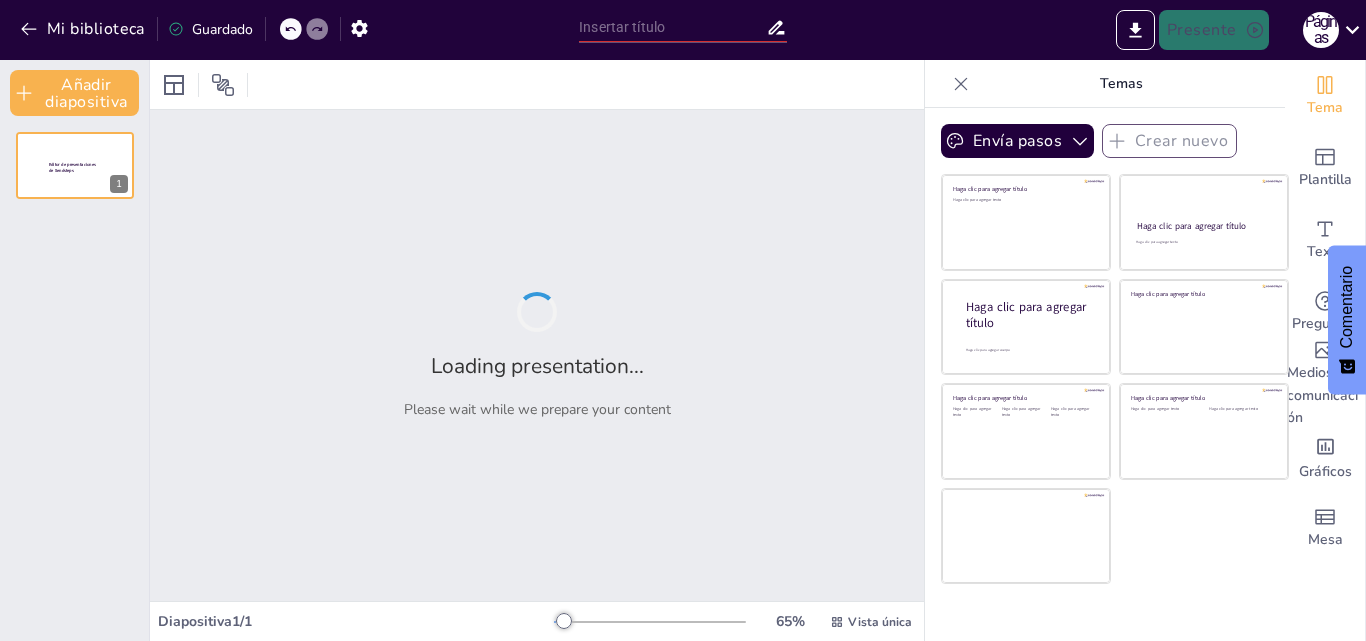 type on "Valores y Educación: Construyendo Ciudadanía desde la Escuela" 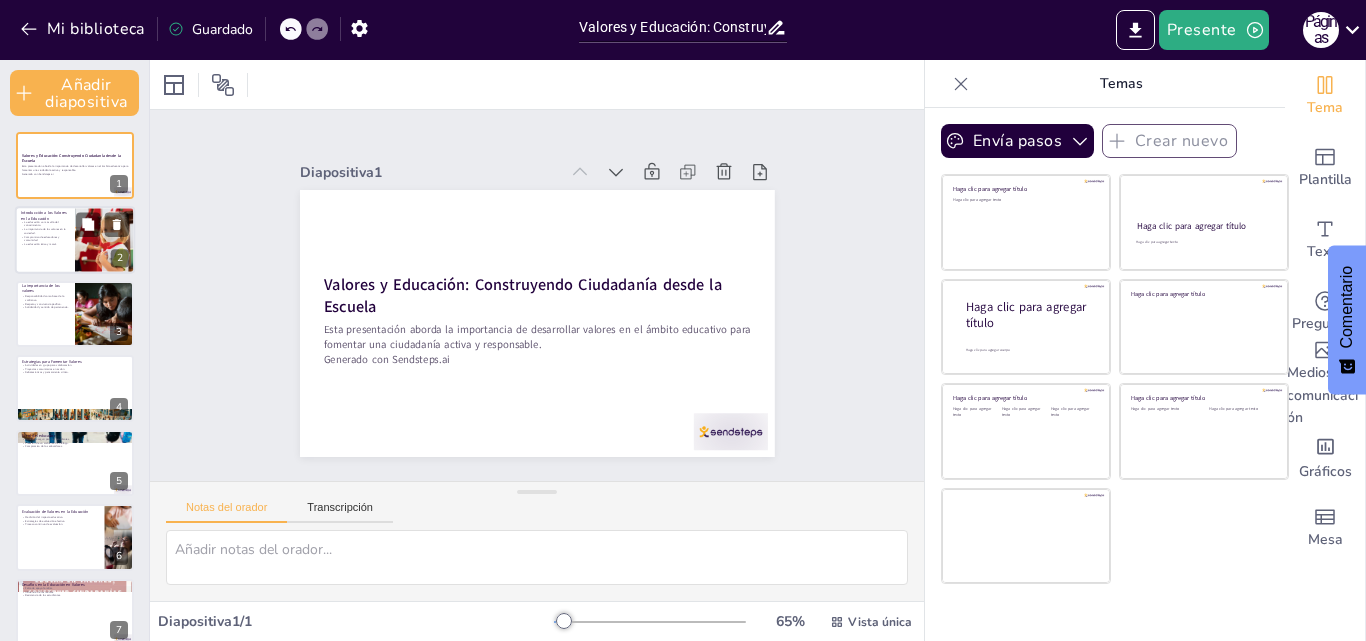 click on "Compromiso de educadores y comunidad." at bounding box center (45, 238) 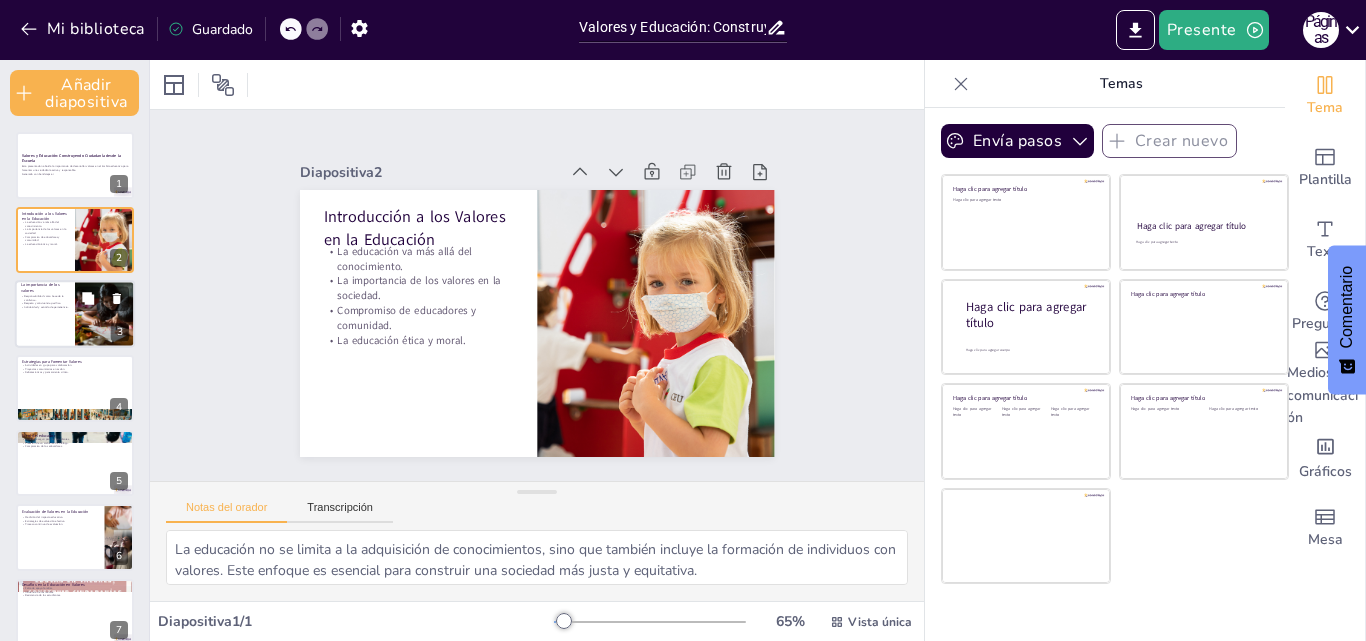 click at bounding box center [75, 314] 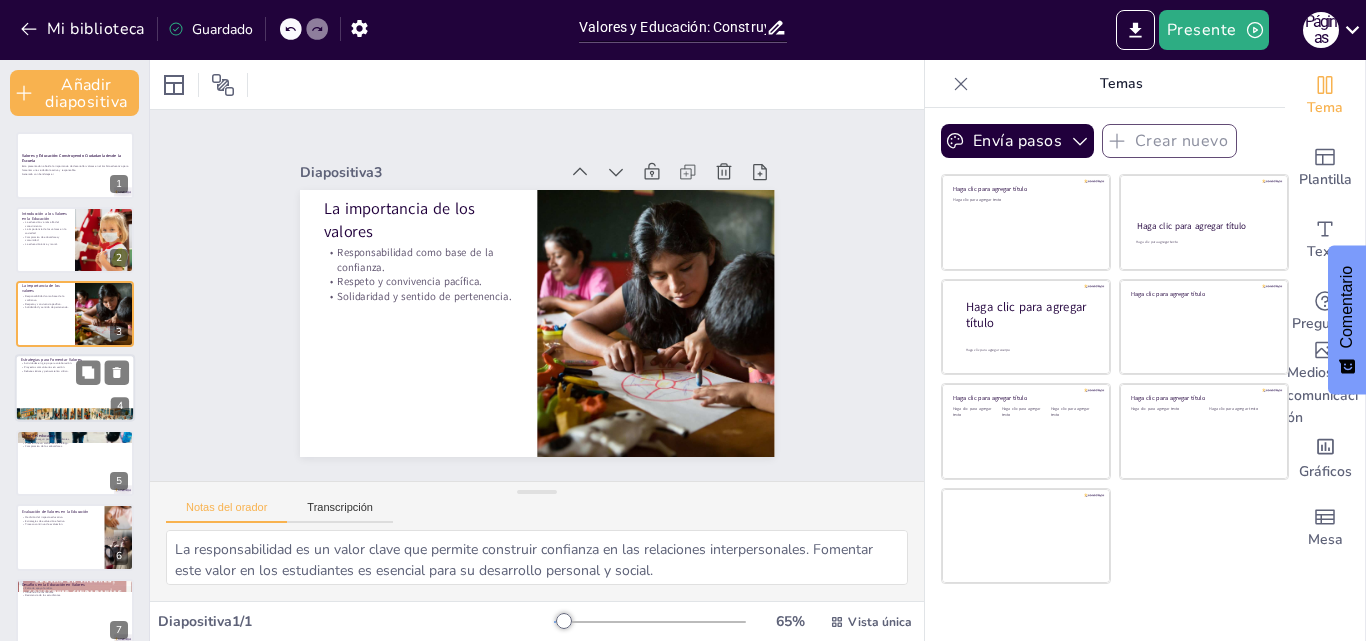 click at bounding box center (75, 389) 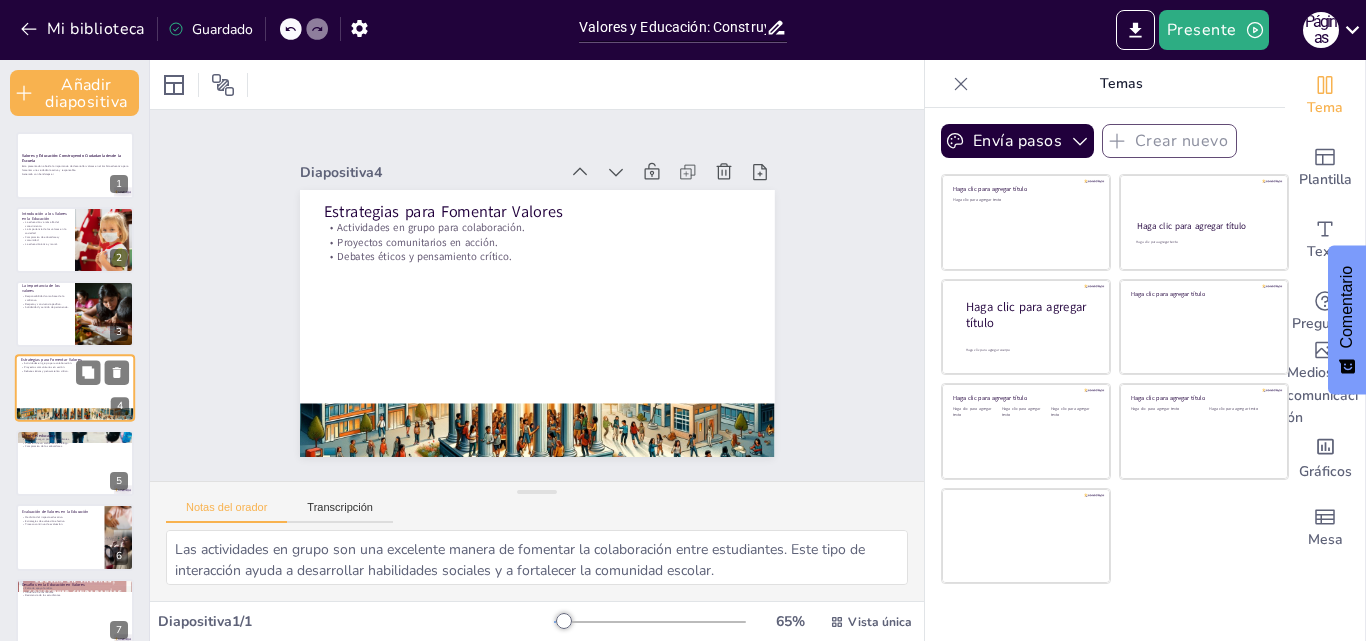 scroll, scrollTop: 10, scrollLeft: 0, axis: vertical 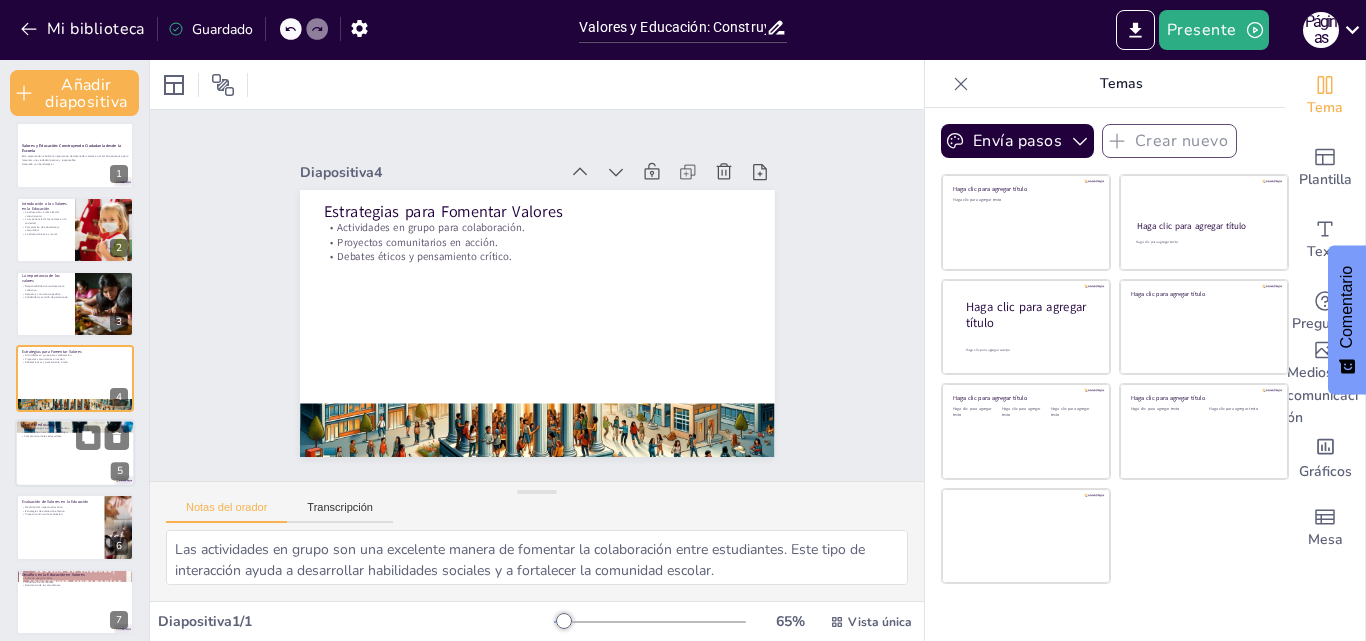 click at bounding box center [75, 453] 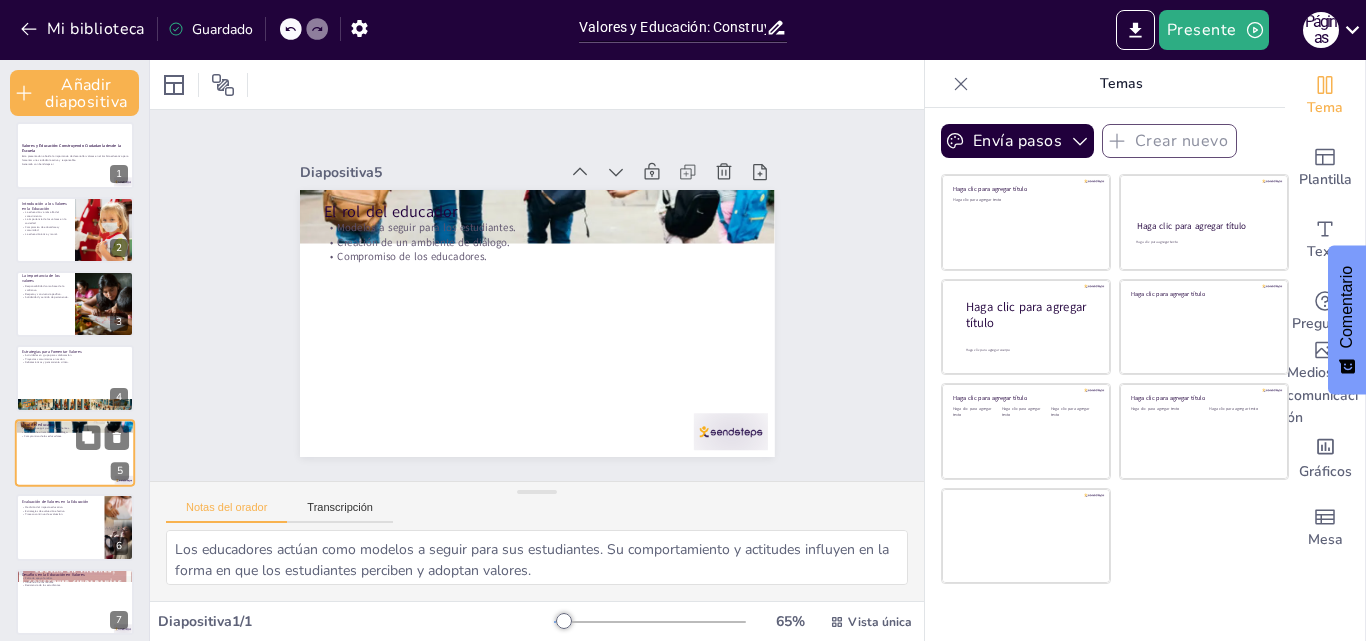 scroll, scrollTop: 84, scrollLeft: 0, axis: vertical 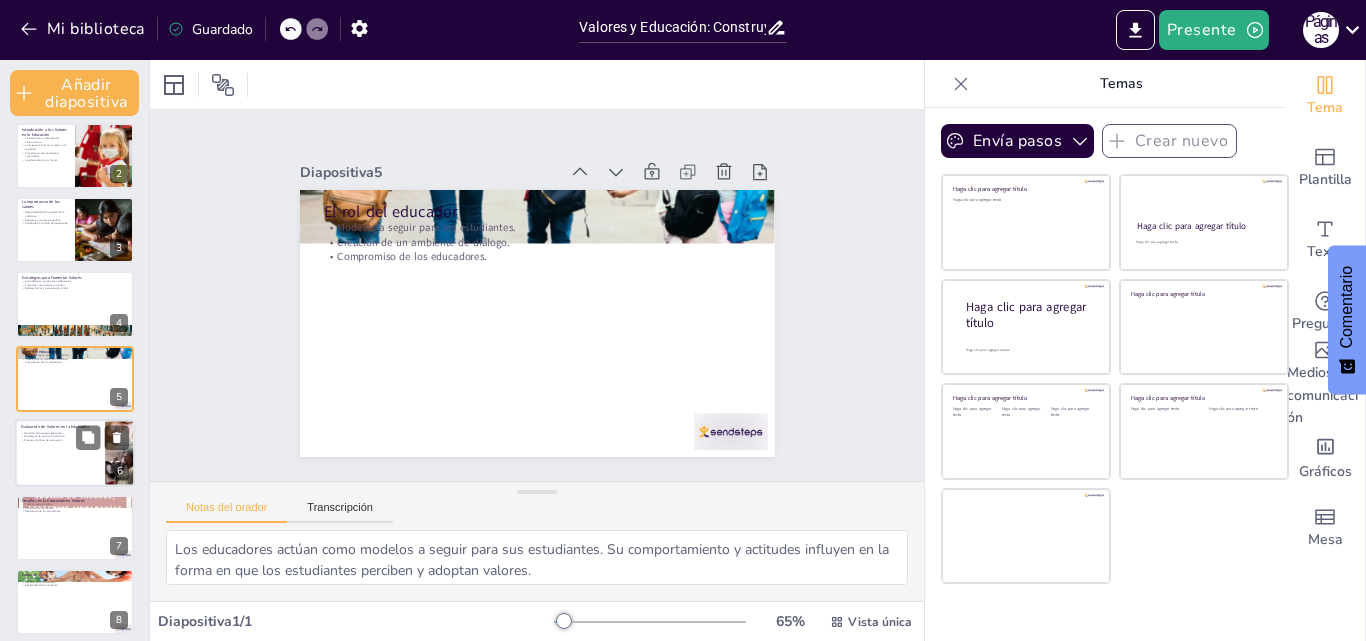 click at bounding box center (75, 453) 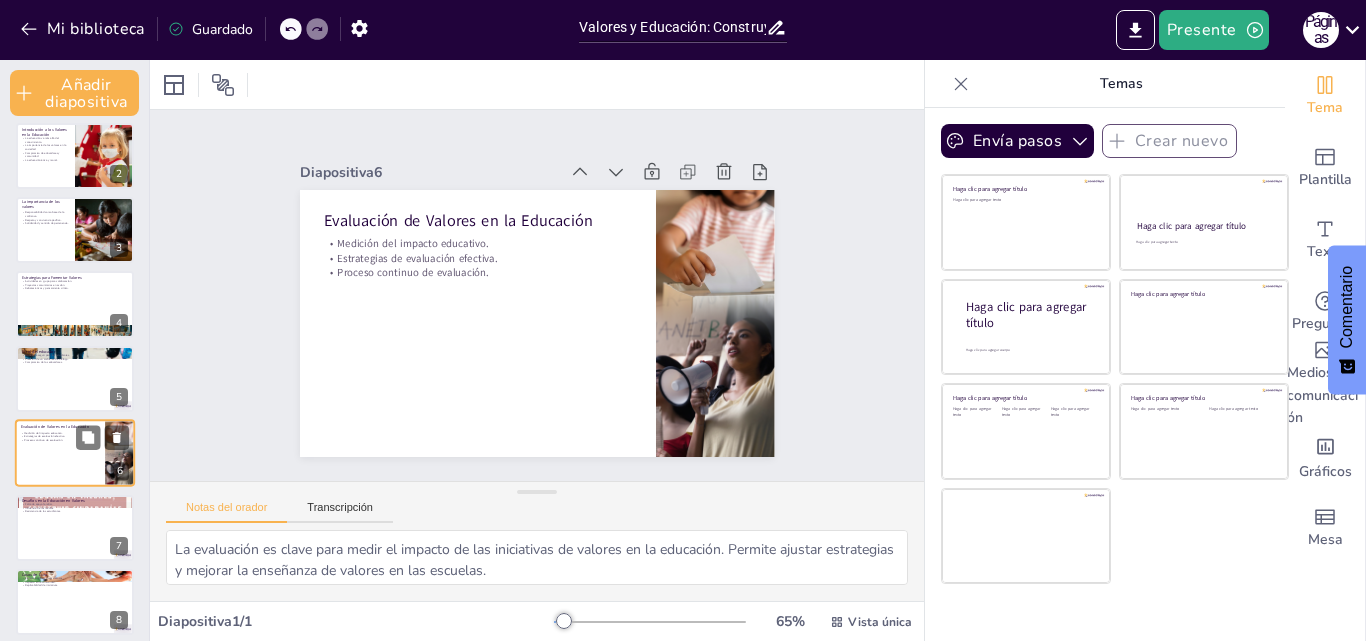 scroll, scrollTop: 159, scrollLeft: 0, axis: vertical 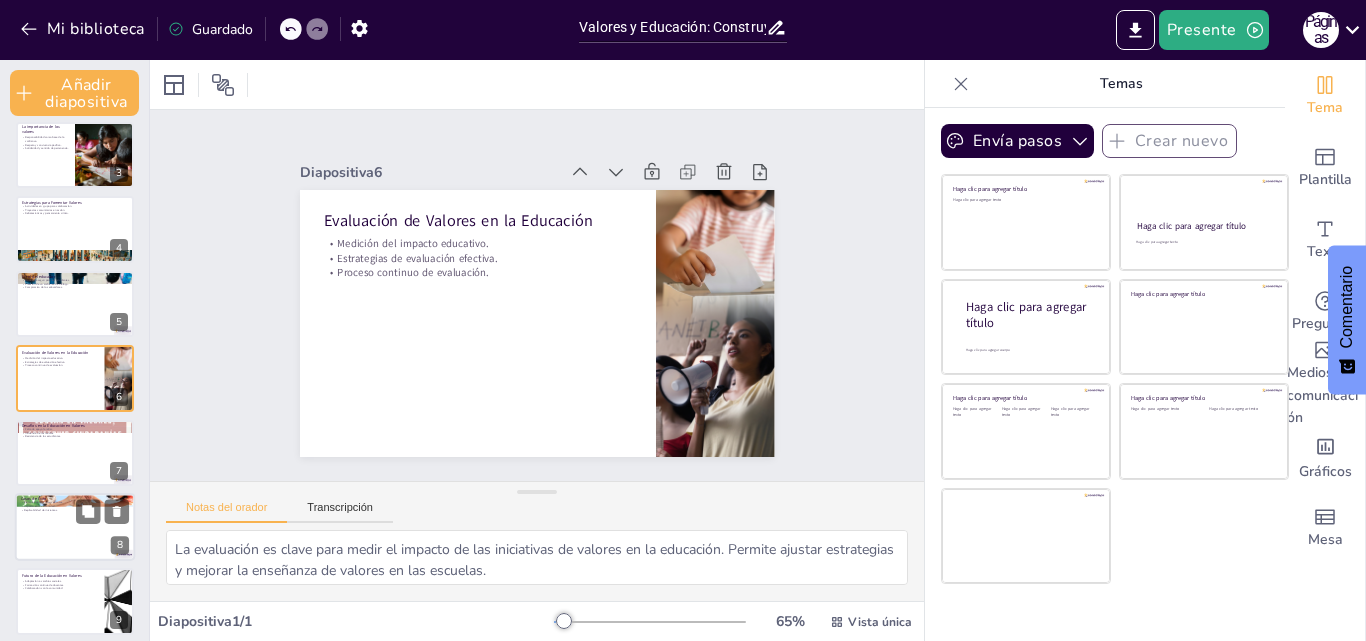 click at bounding box center [75, 527] 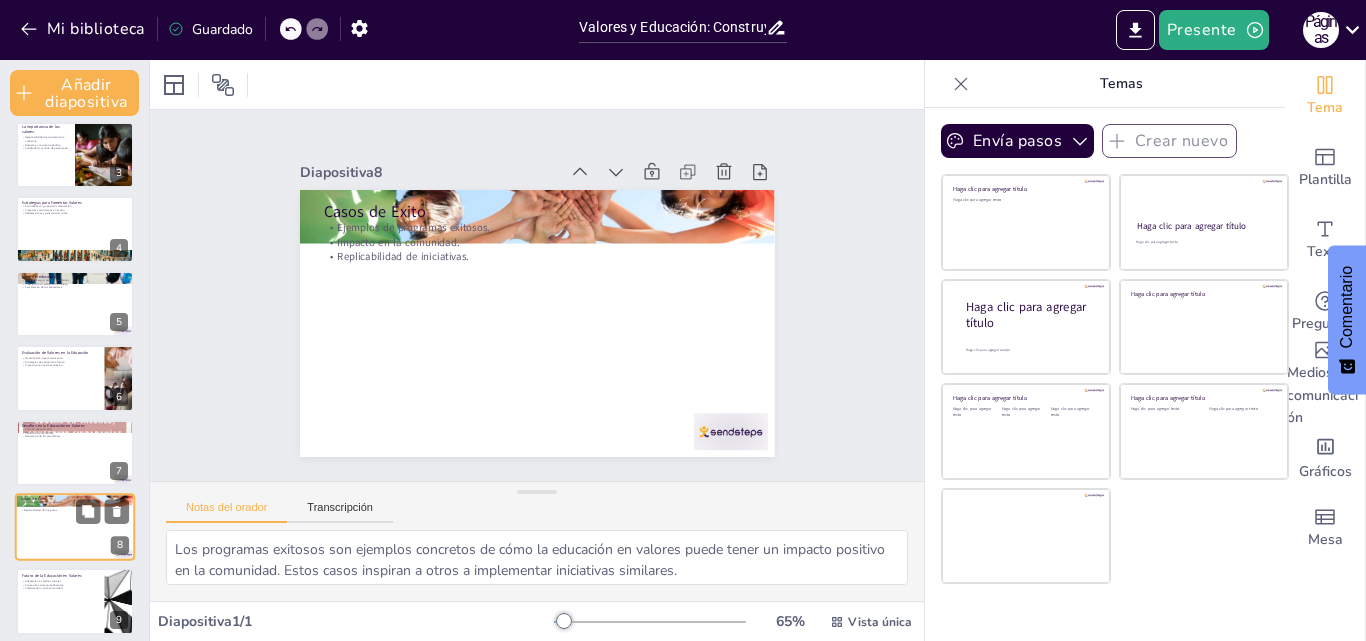 scroll, scrollTop: 243, scrollLeft: 0, axis: vertical 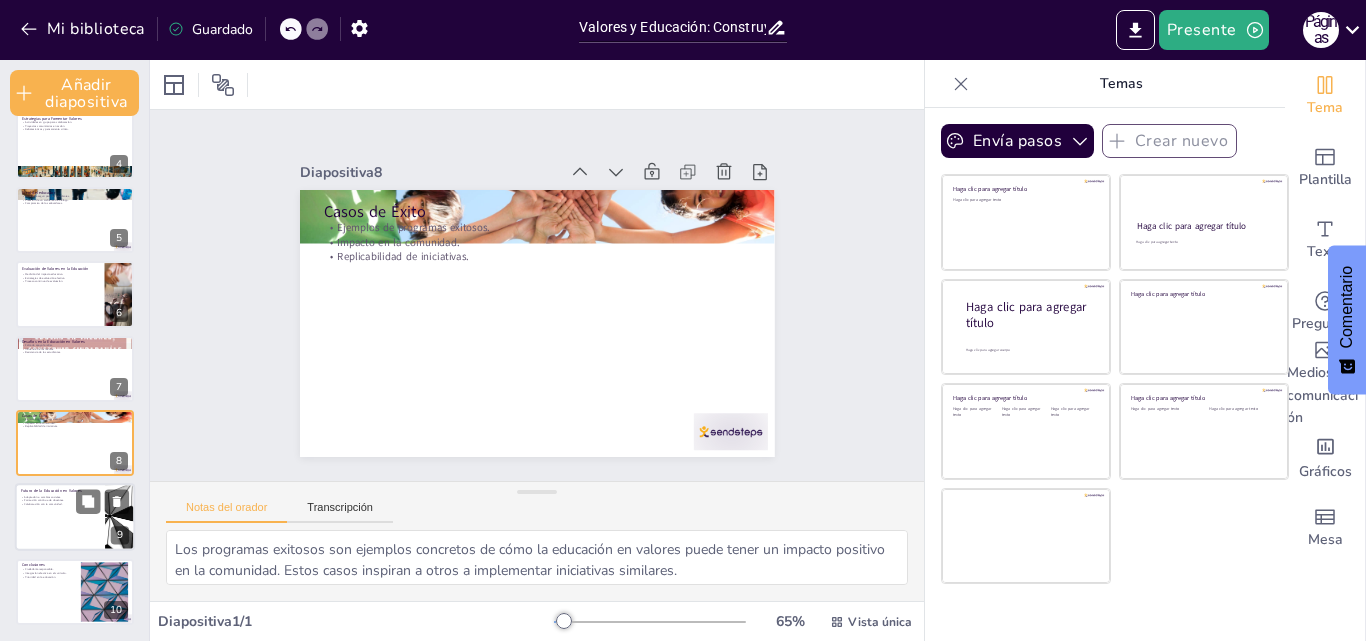 click at bounding box center [75, 518] 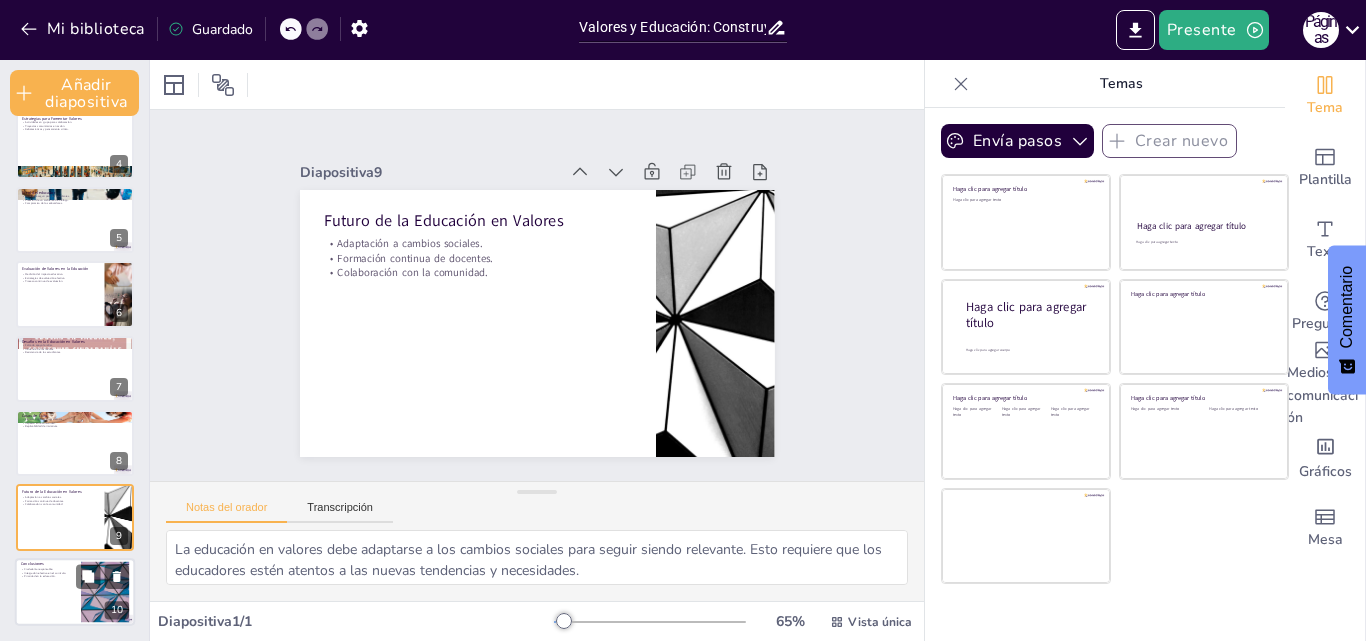 click at bounding box center [75, 592] 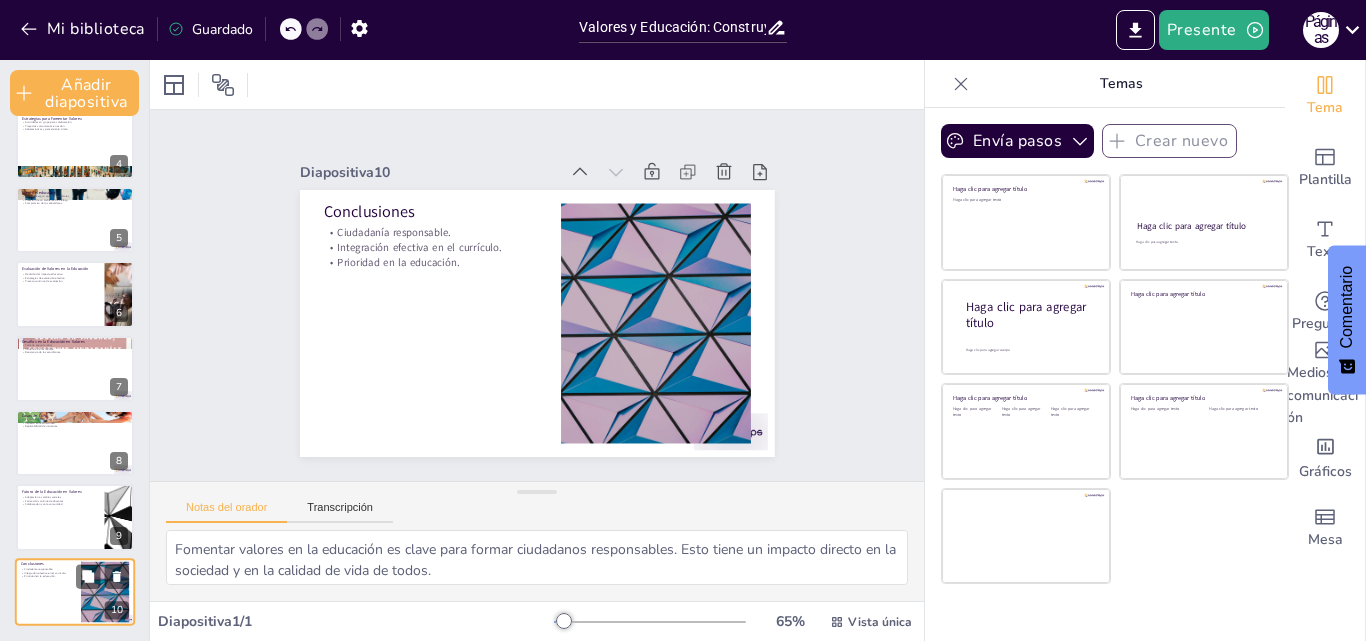 click at bounding box center (75, 592) 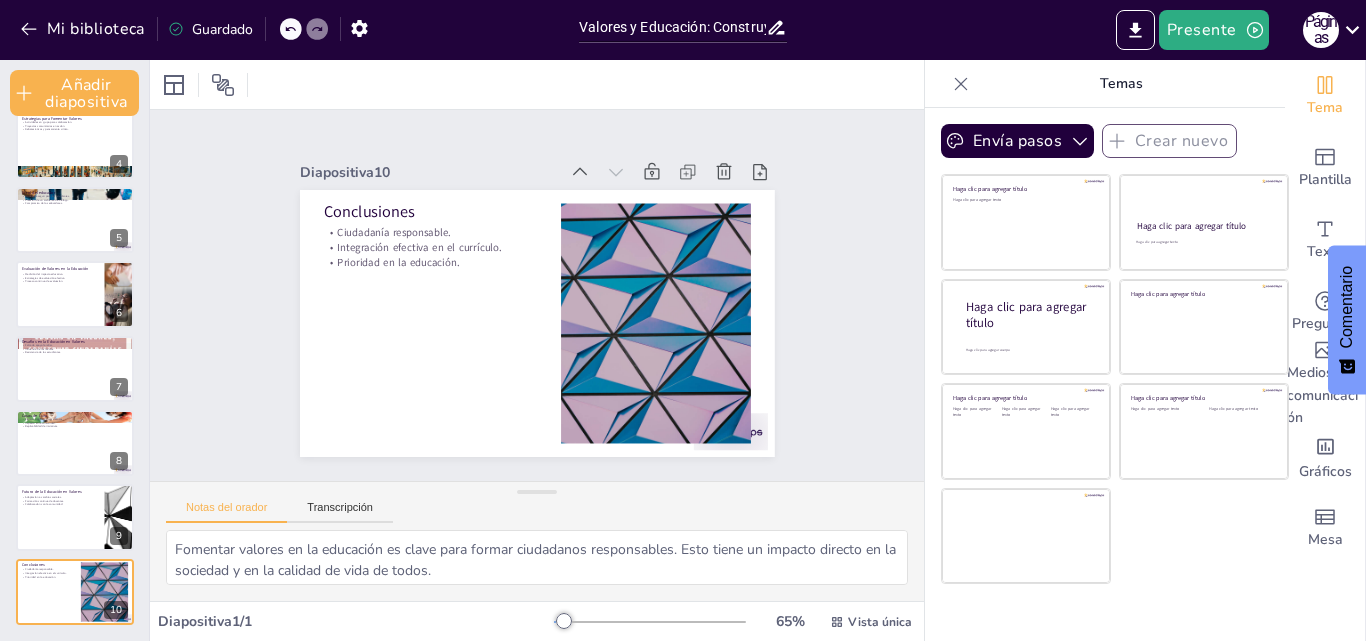click 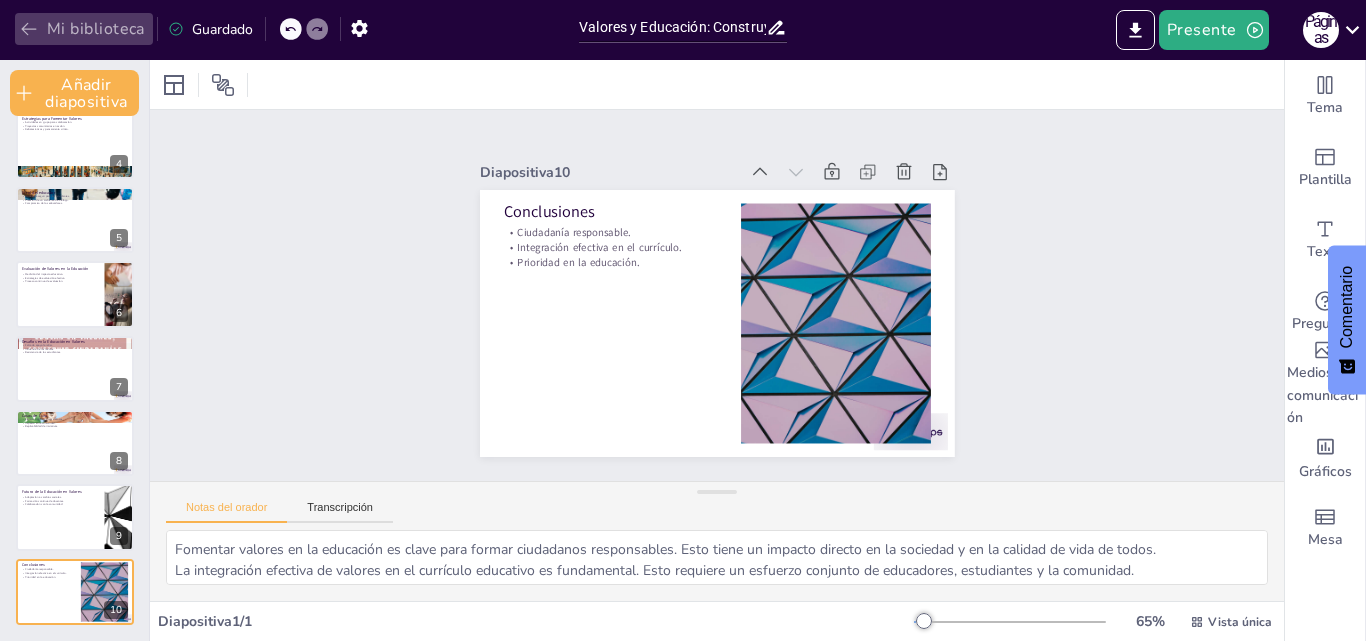 click on "Mi biblioteca" at bounding box center (96, 30) 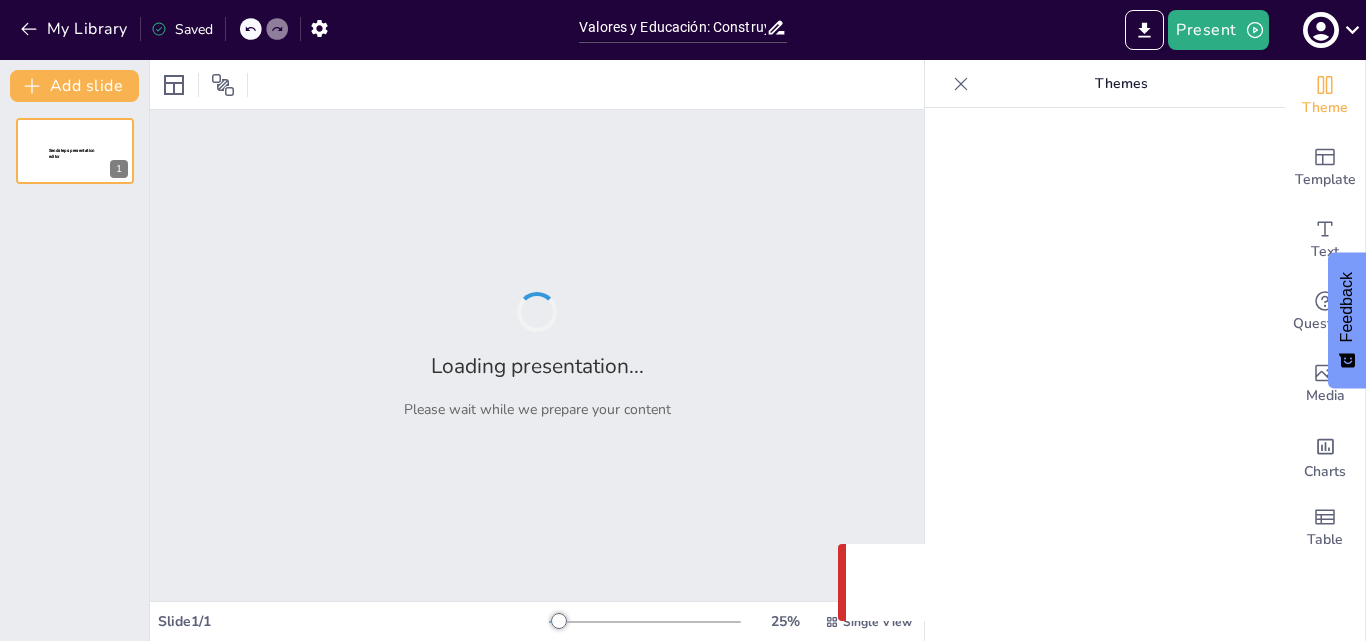 scroll, scrollTop: 0, scrollLeft: 0, axis: both 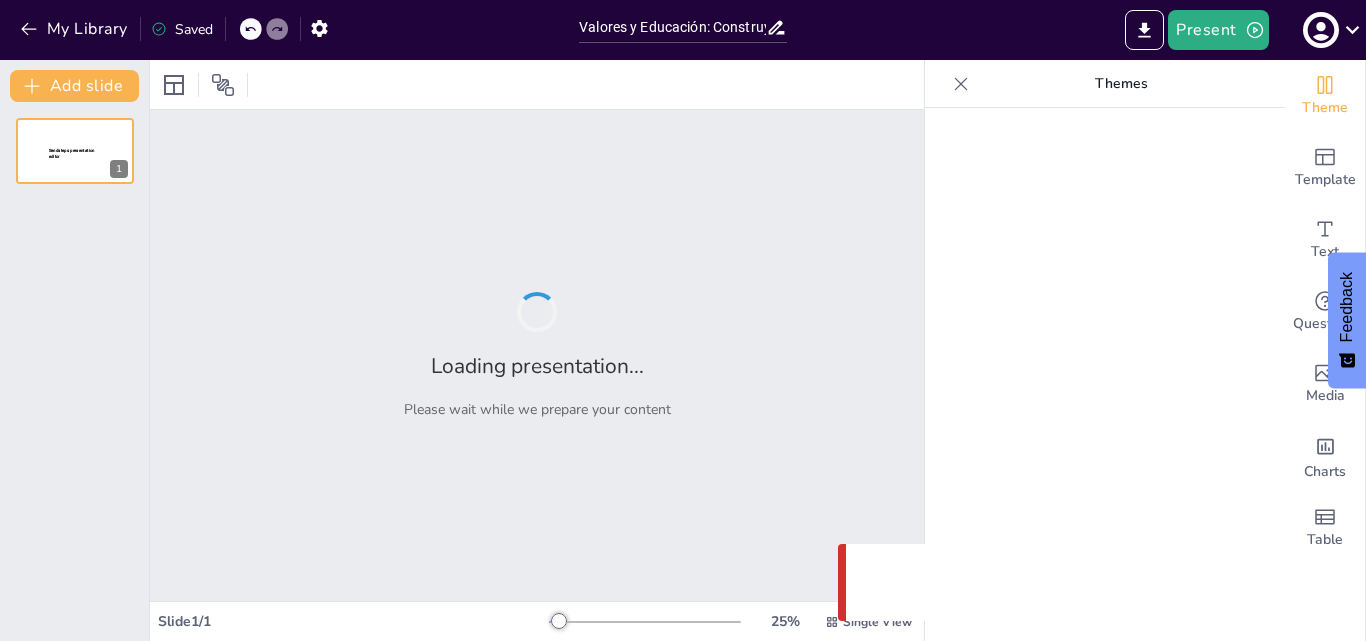 type on "Valores y Educación: Construyendo Ciudadanía desde la Escuela" 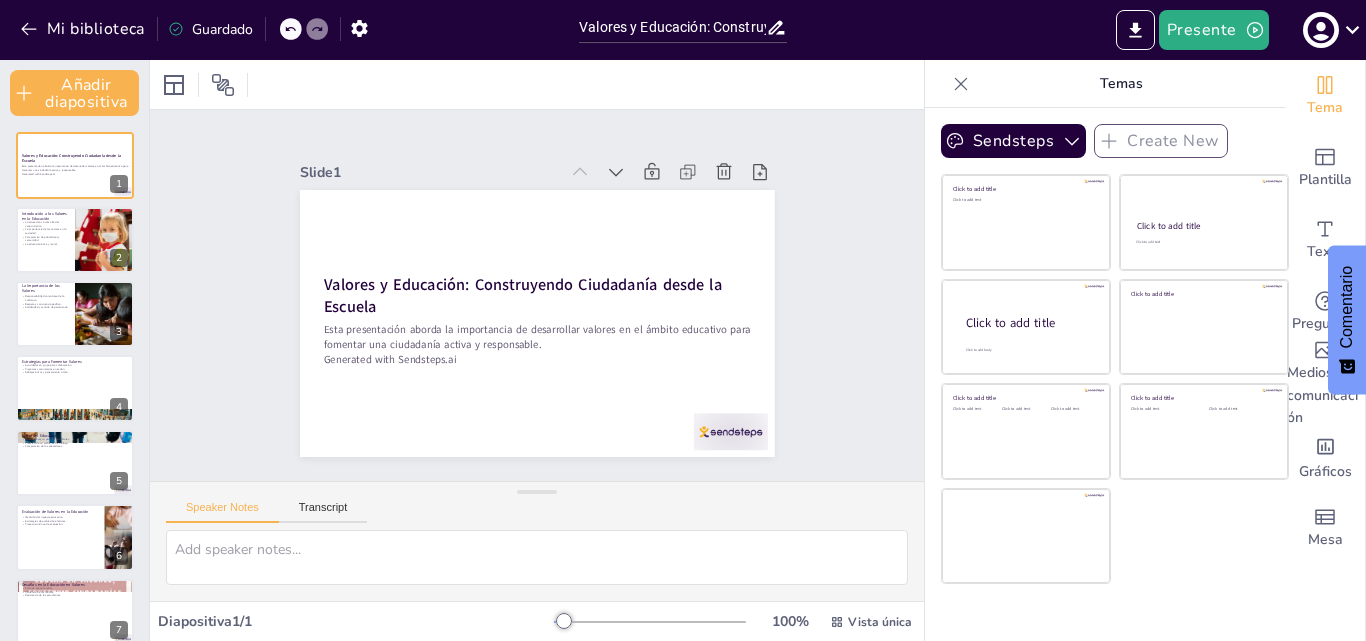 scroll, scrollTop: 0, scrollLeft: 0, axis: both 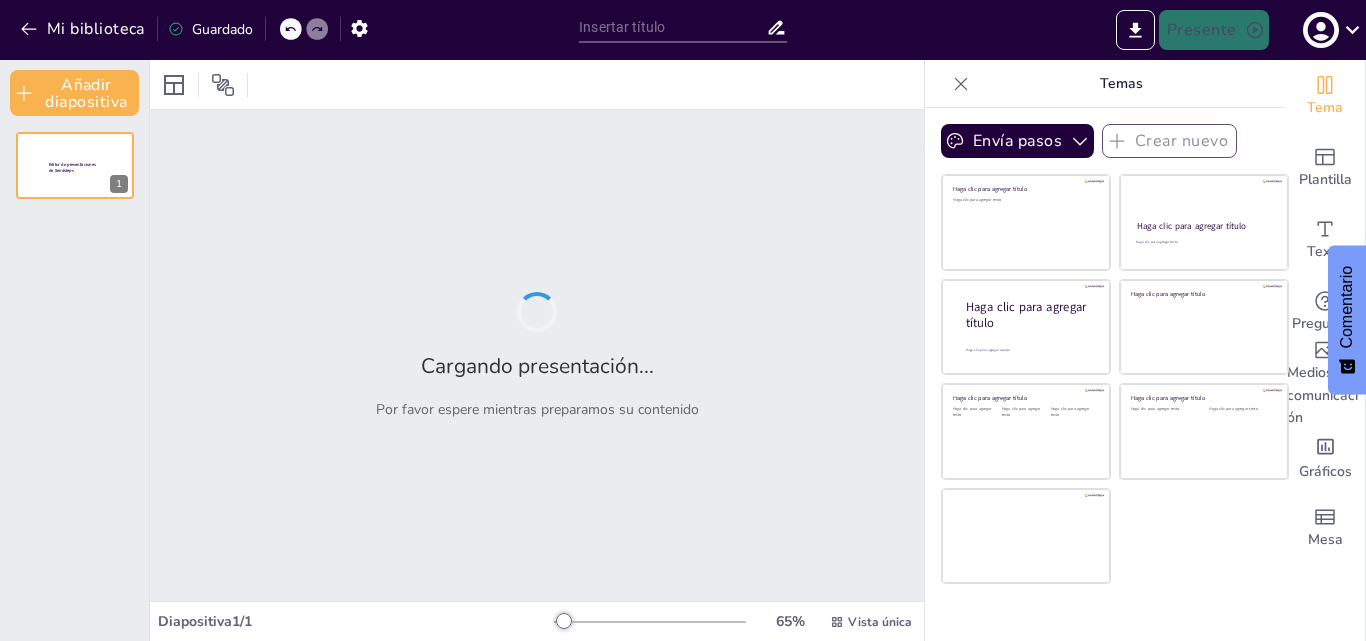 type on "Valores y Educación: Construyendo Ciudadanía desde la Escuela" 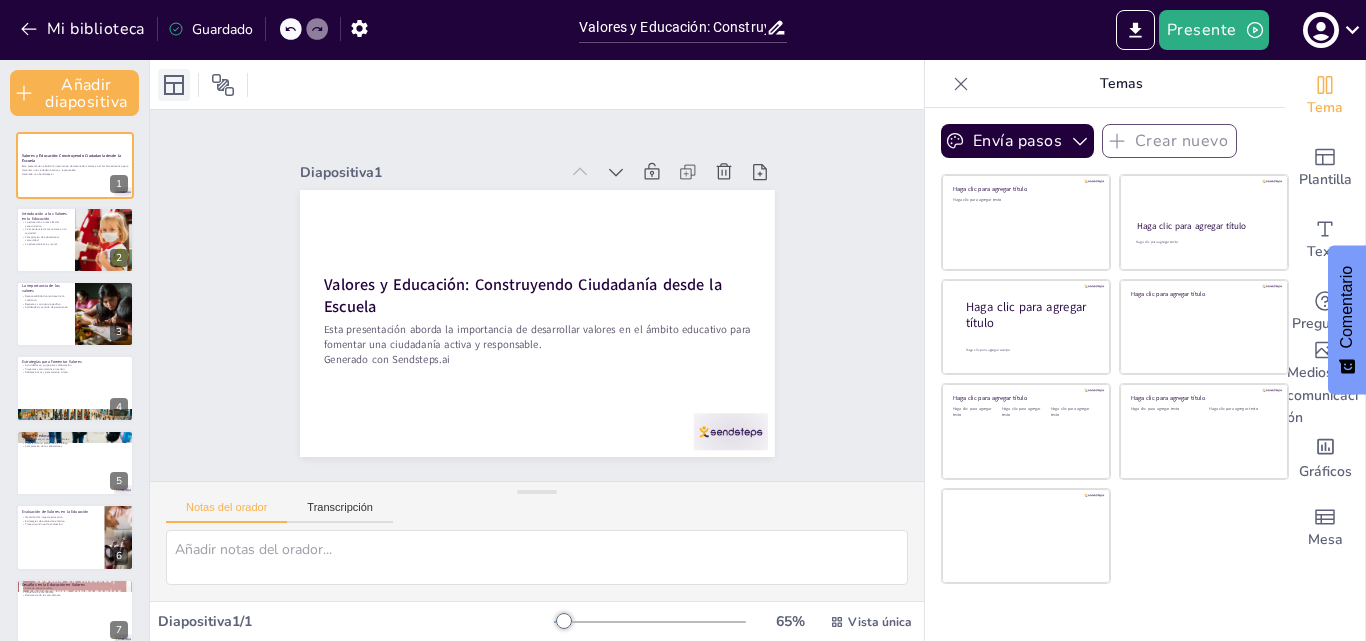 click 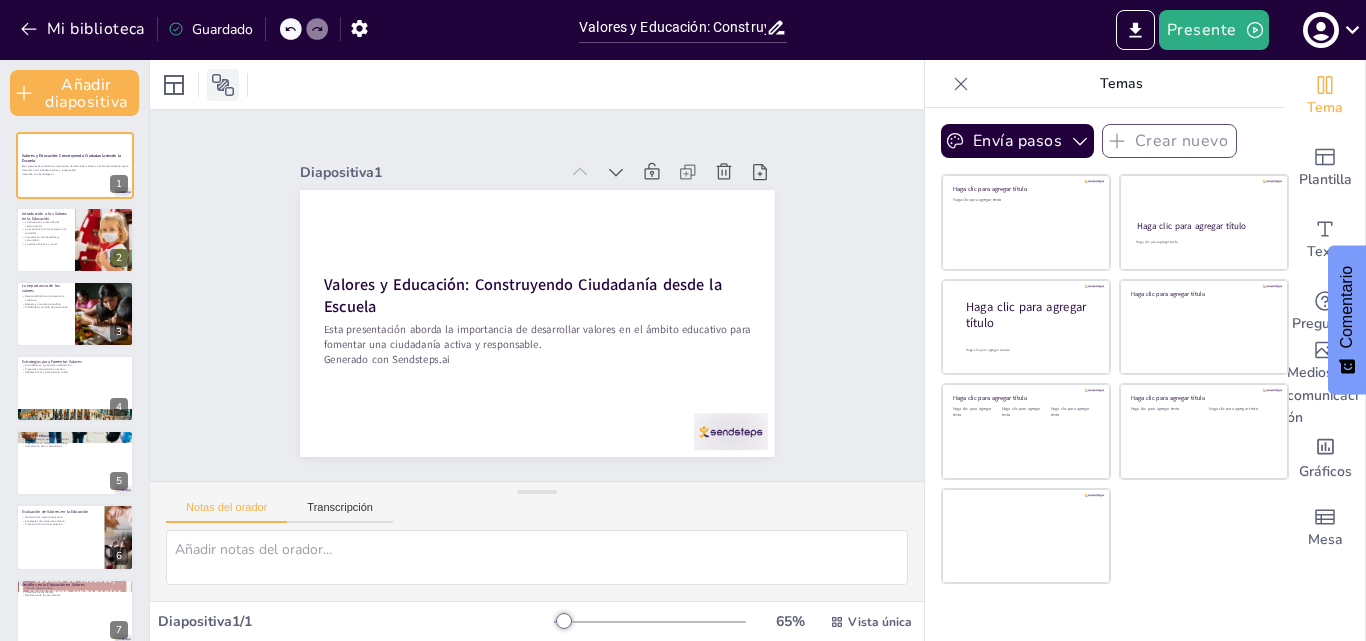 click 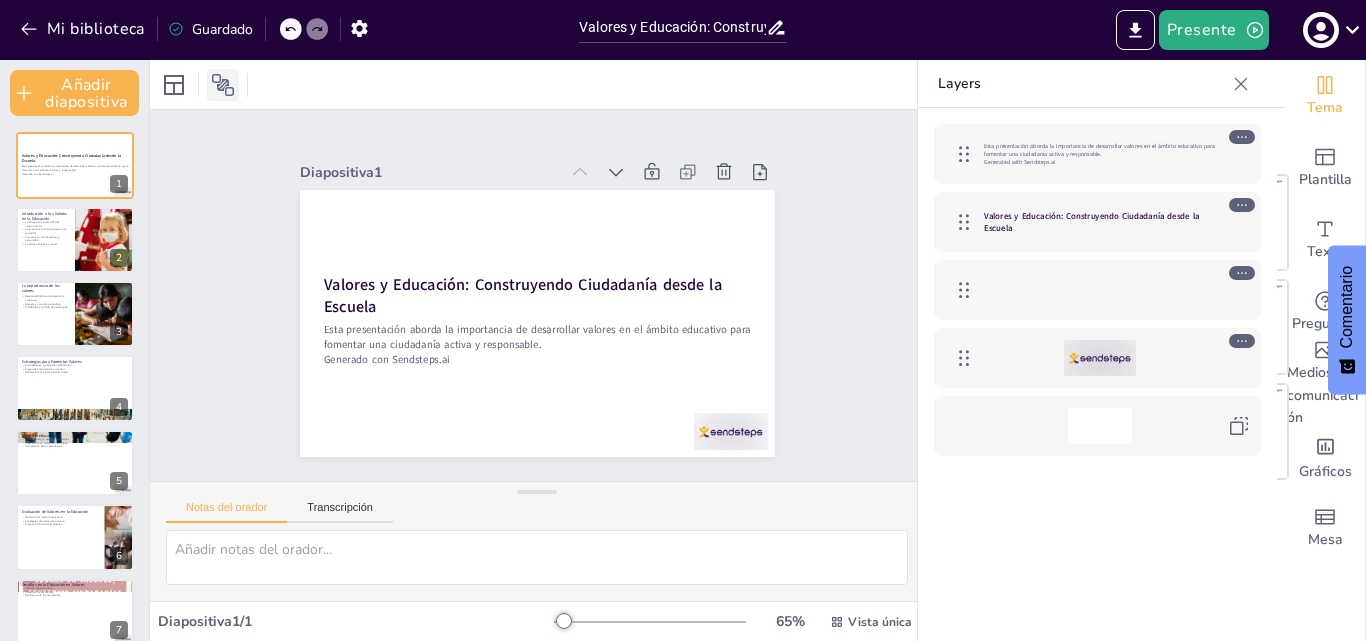 click 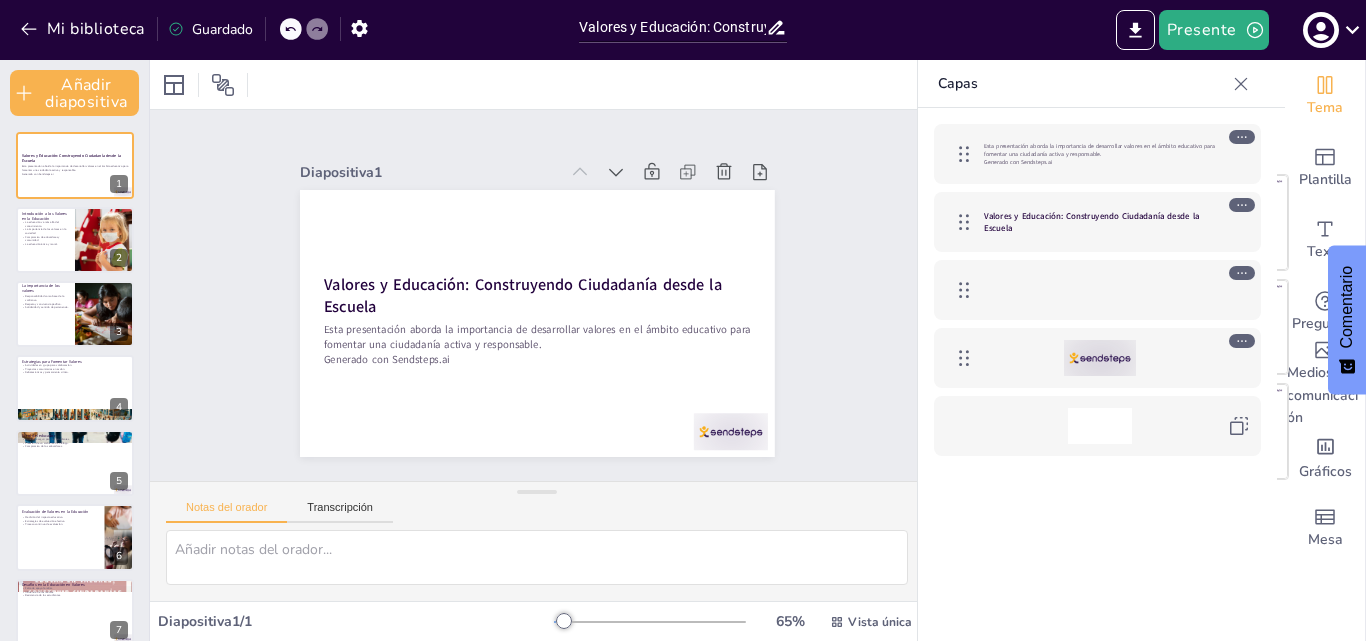 click 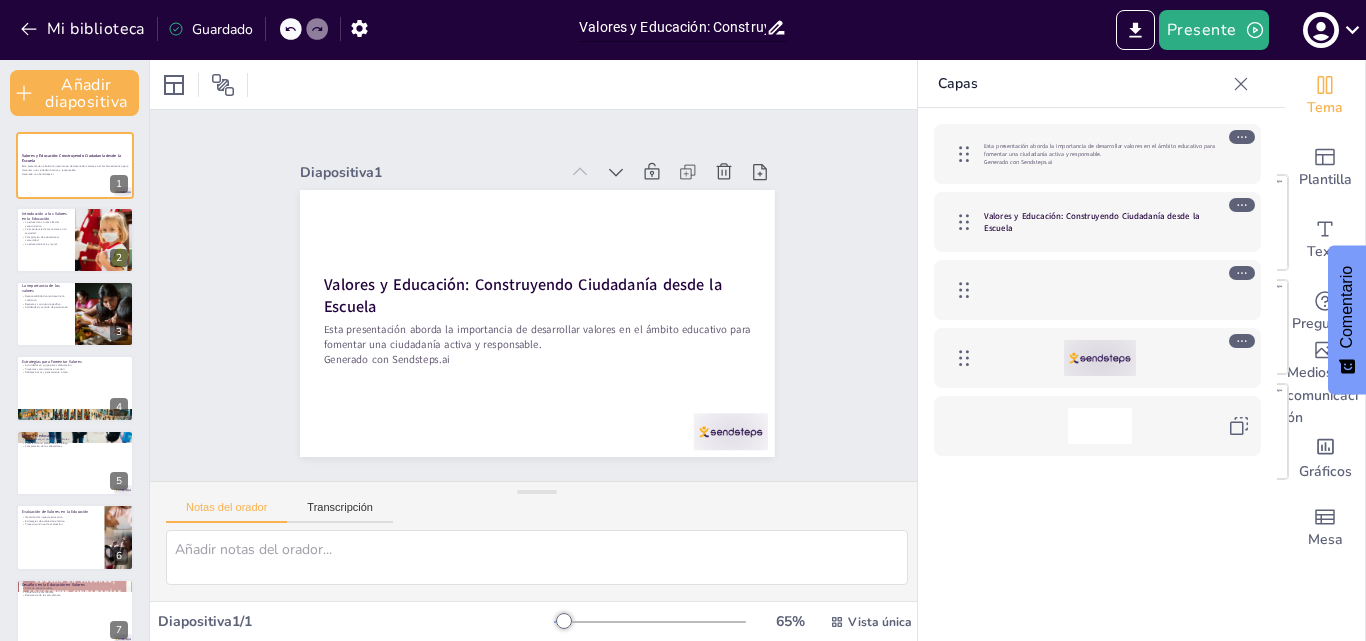 click on "Valores y Educación: Construyendo Ciudadanía desde la Escuela" at bounding box center (672, 27) 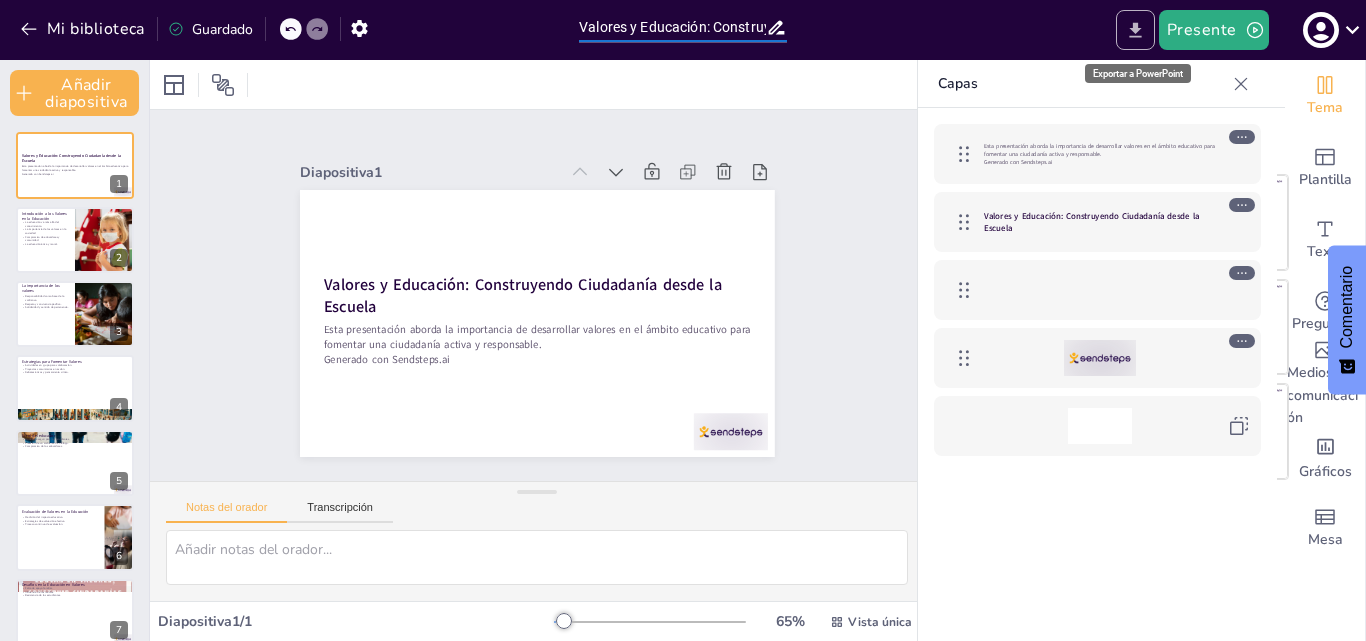 click 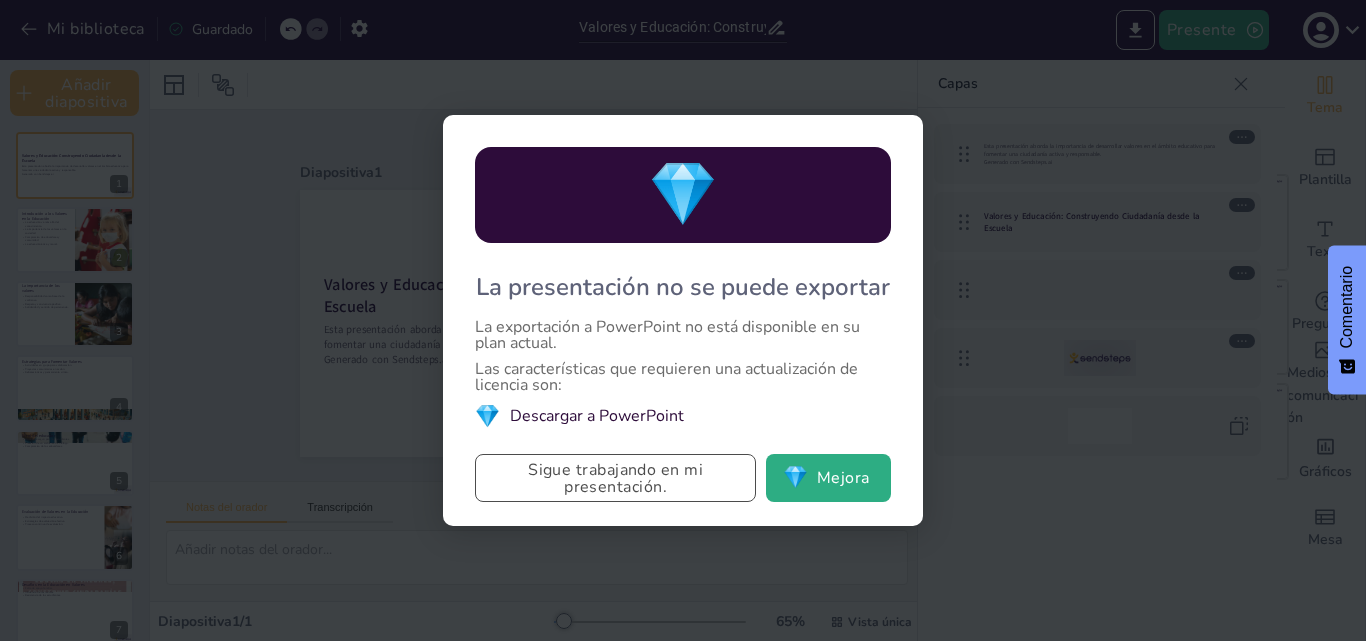 click on "Sigue trabajando en mi presentación." at bounding box center [615, 478] 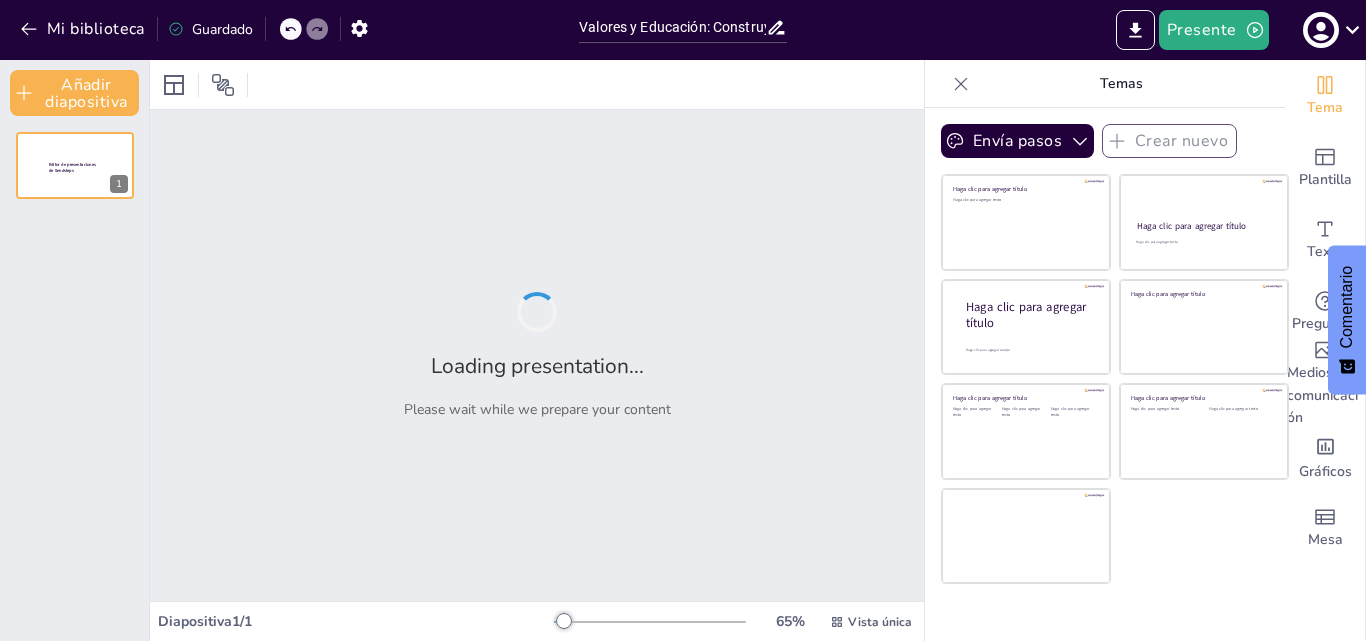 type on "Valores y Educación: Construyendo Ciudadanía desde la Escuela" 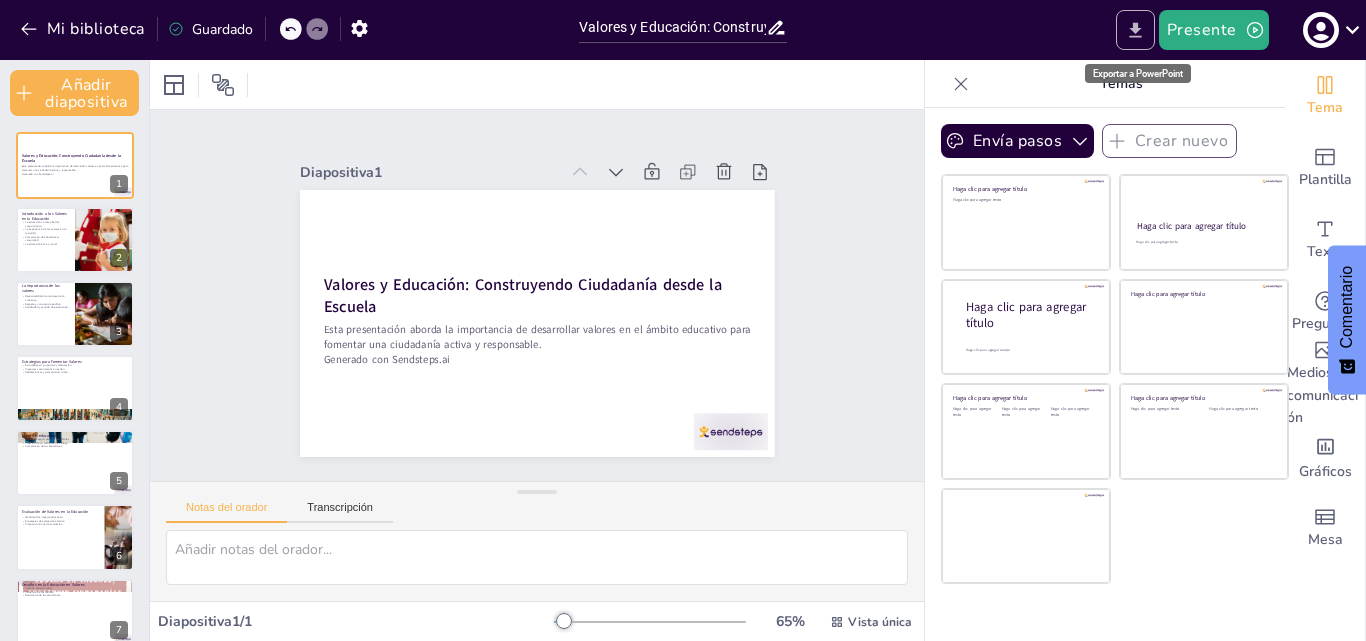click 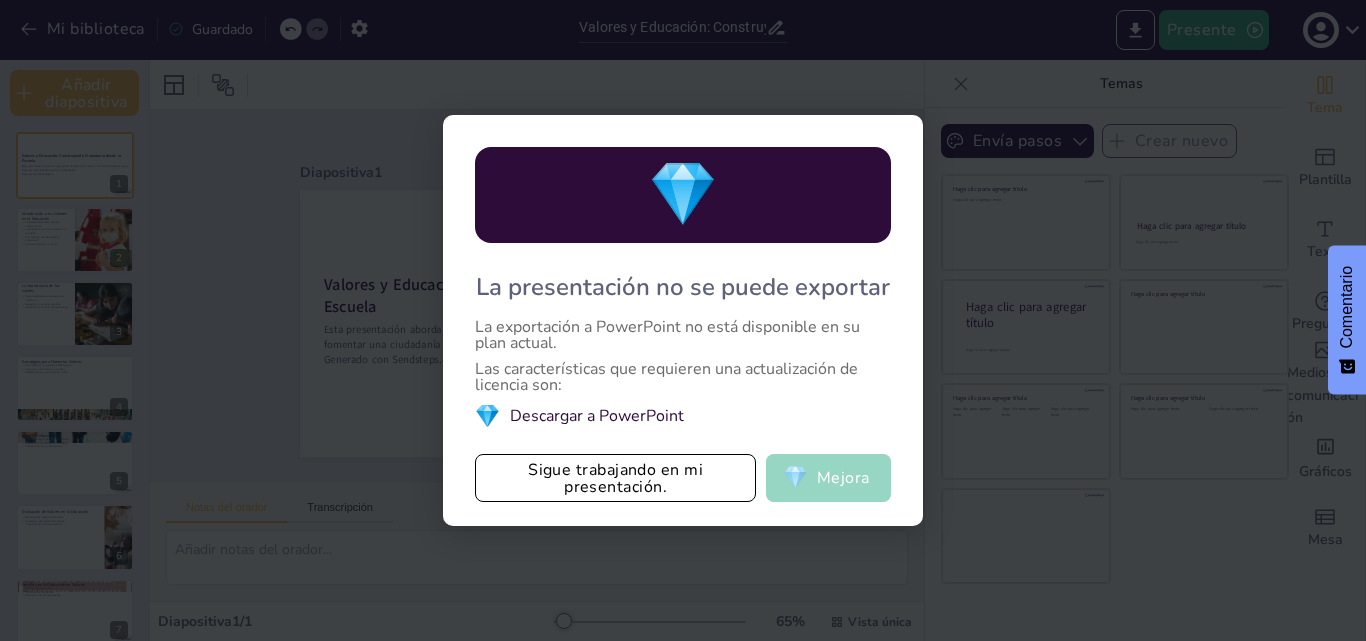 click on "💎 Mejora" at bounding box center (828, 478) 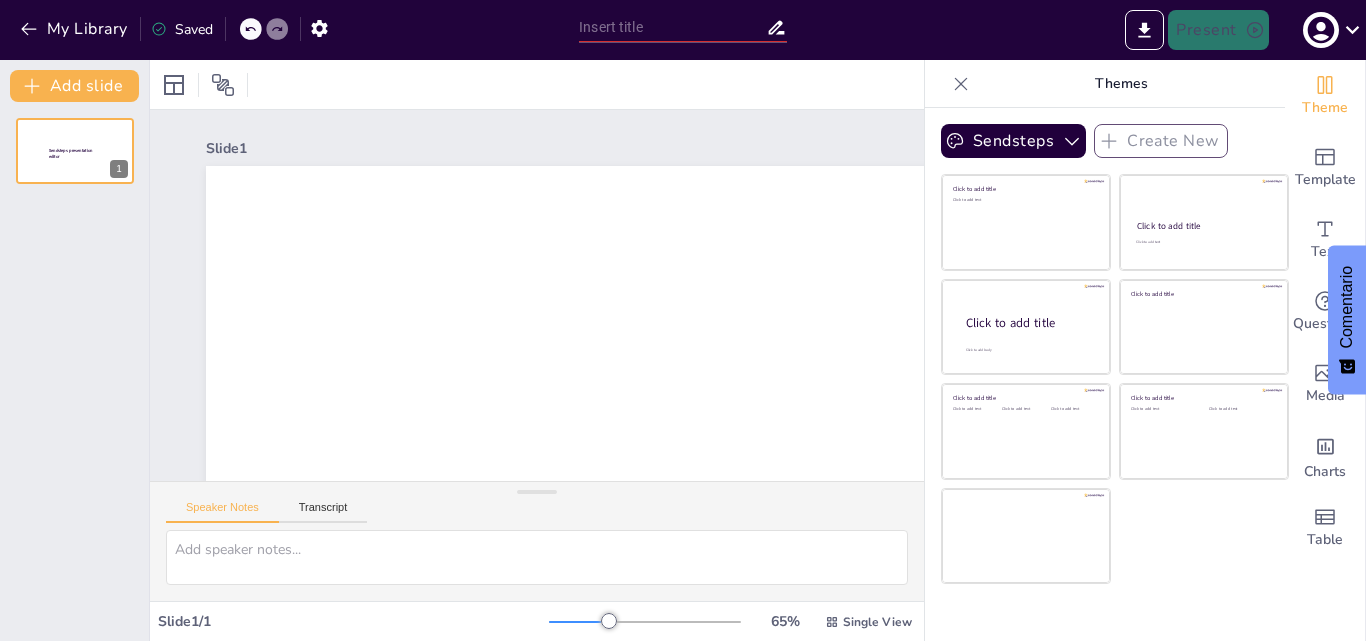 type on "Valores y Educación: Construyendo Ciudadanía desde la Escuela" 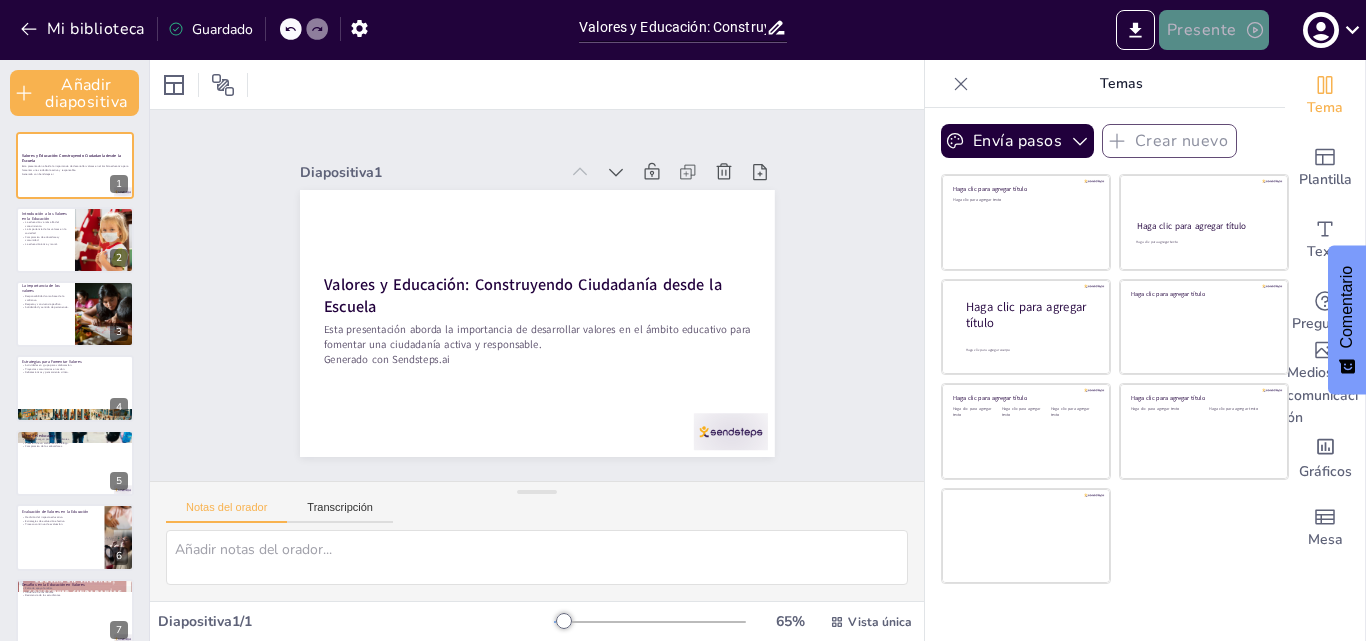 click on "Presente" at bounding box center (1202, 31) 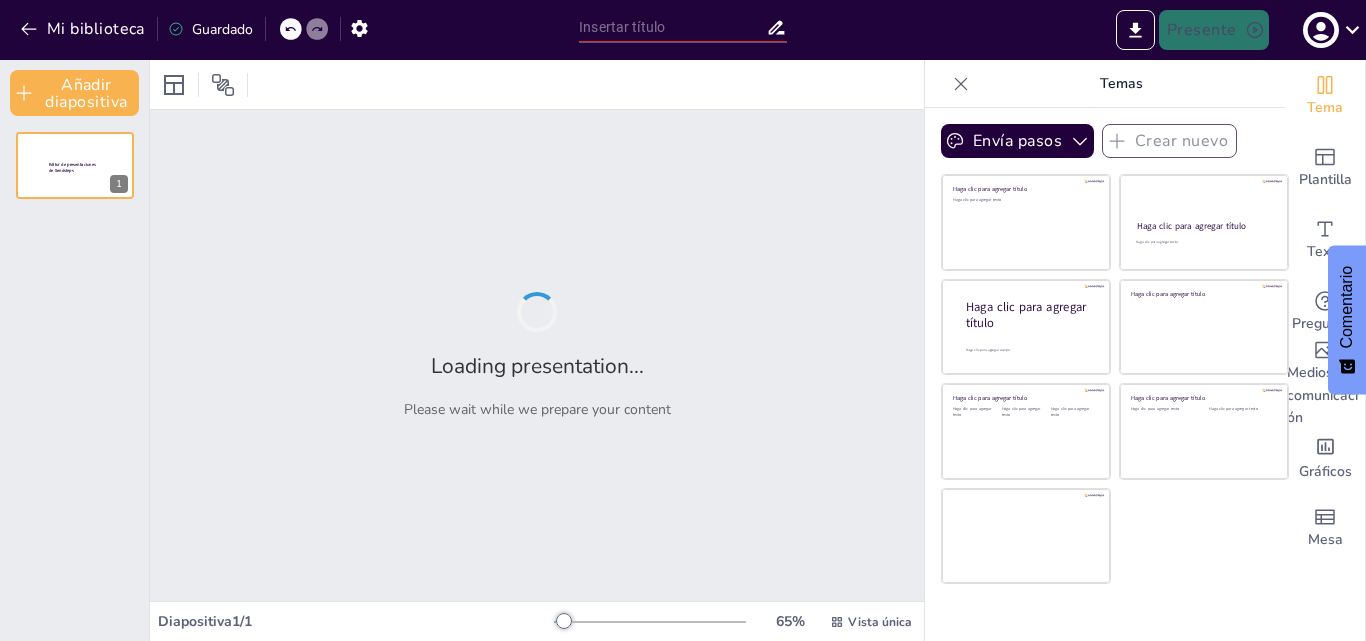 type on "Valores y Educación: Construyendo Ciudadanía desde la Escuela" 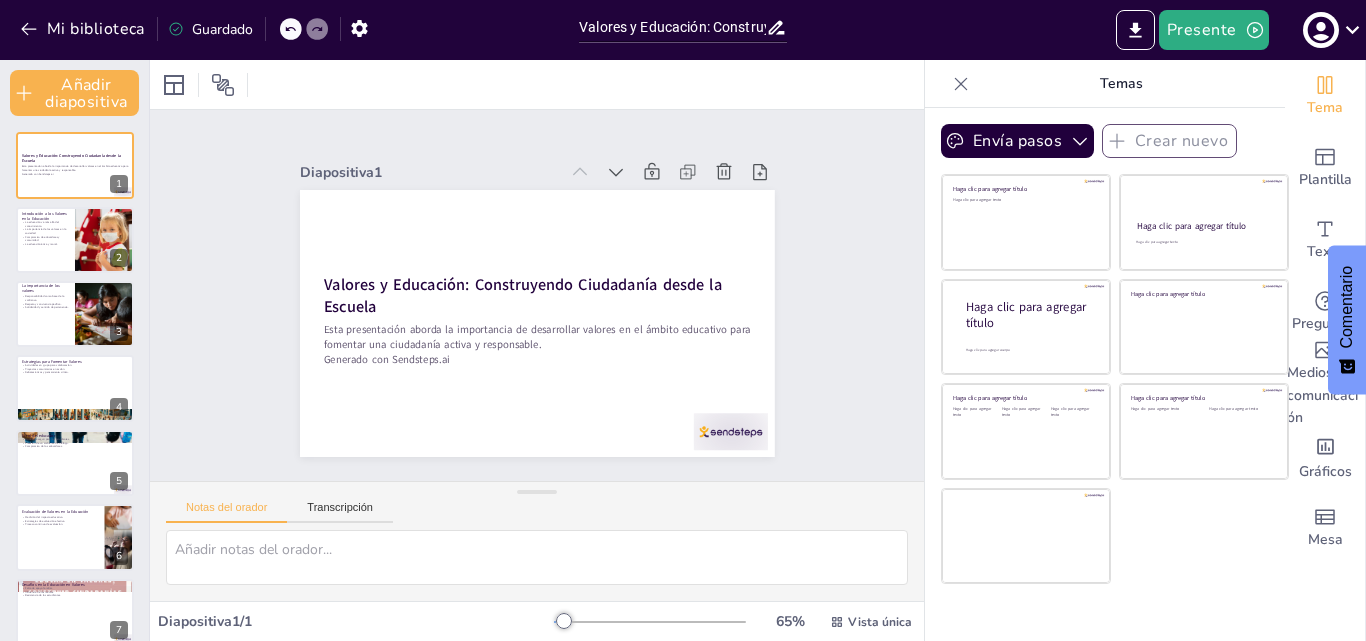 click 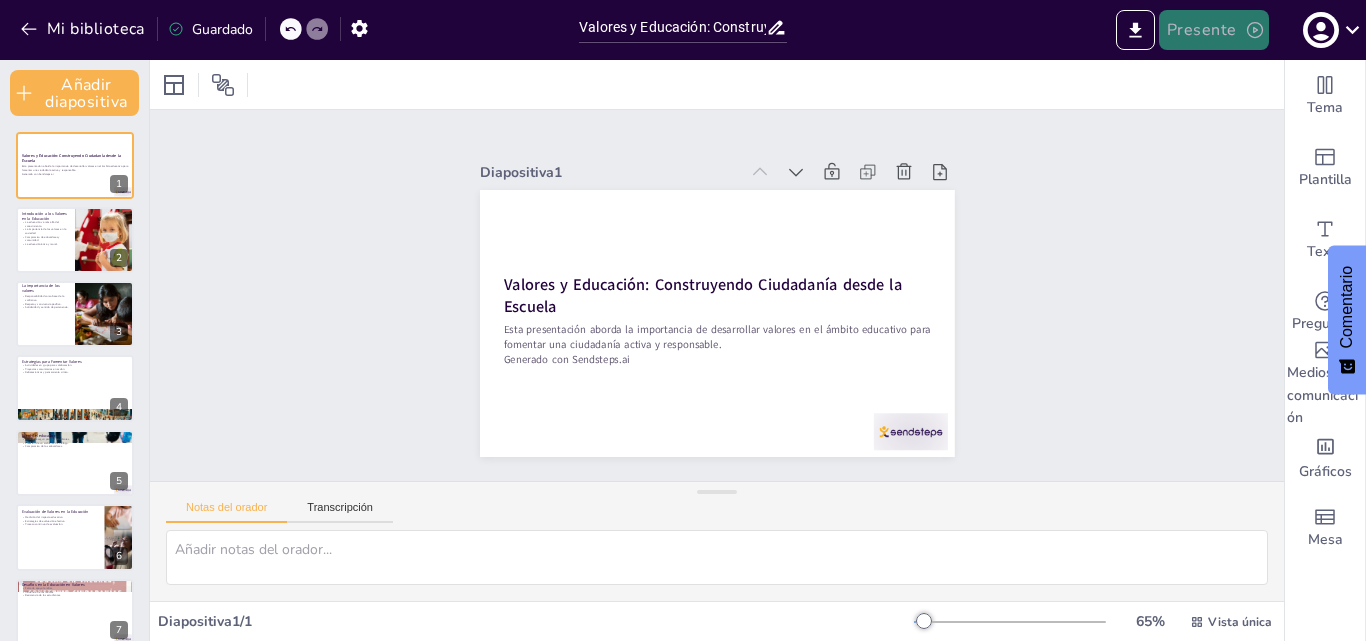 click on "Presente" at bounding box center [1202, 31] 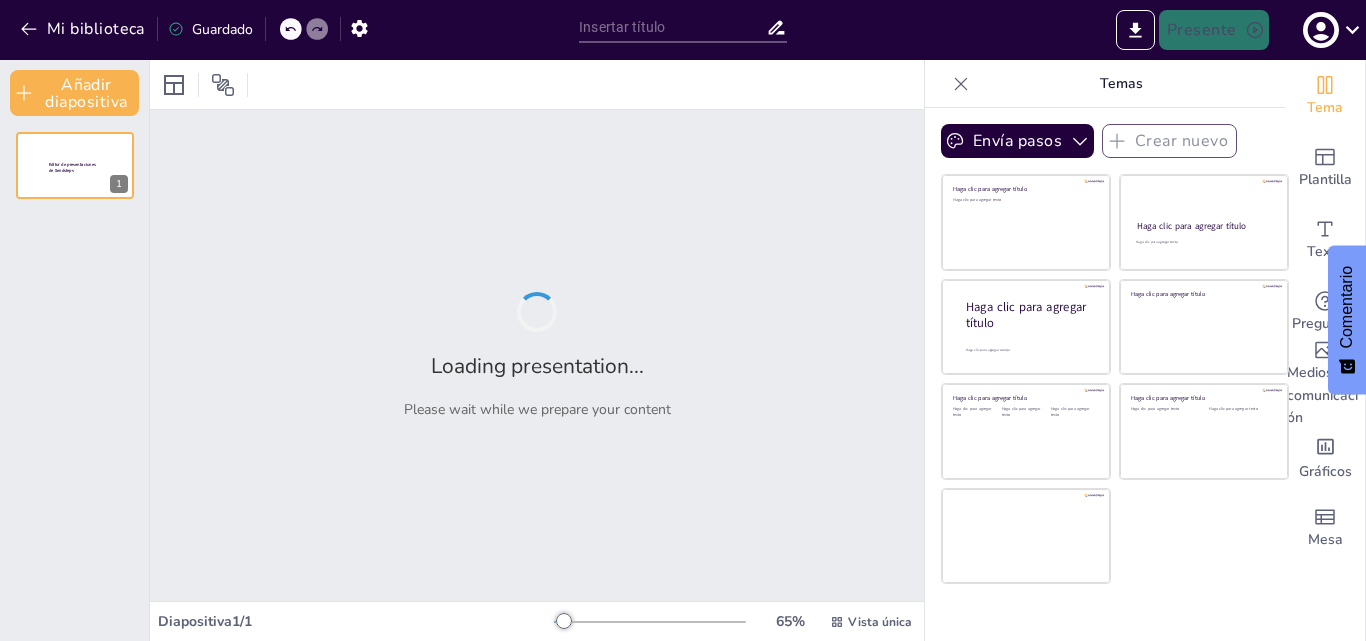 type on "Valores y Educación: Construyendo Ciudadanía desde la Escuela" 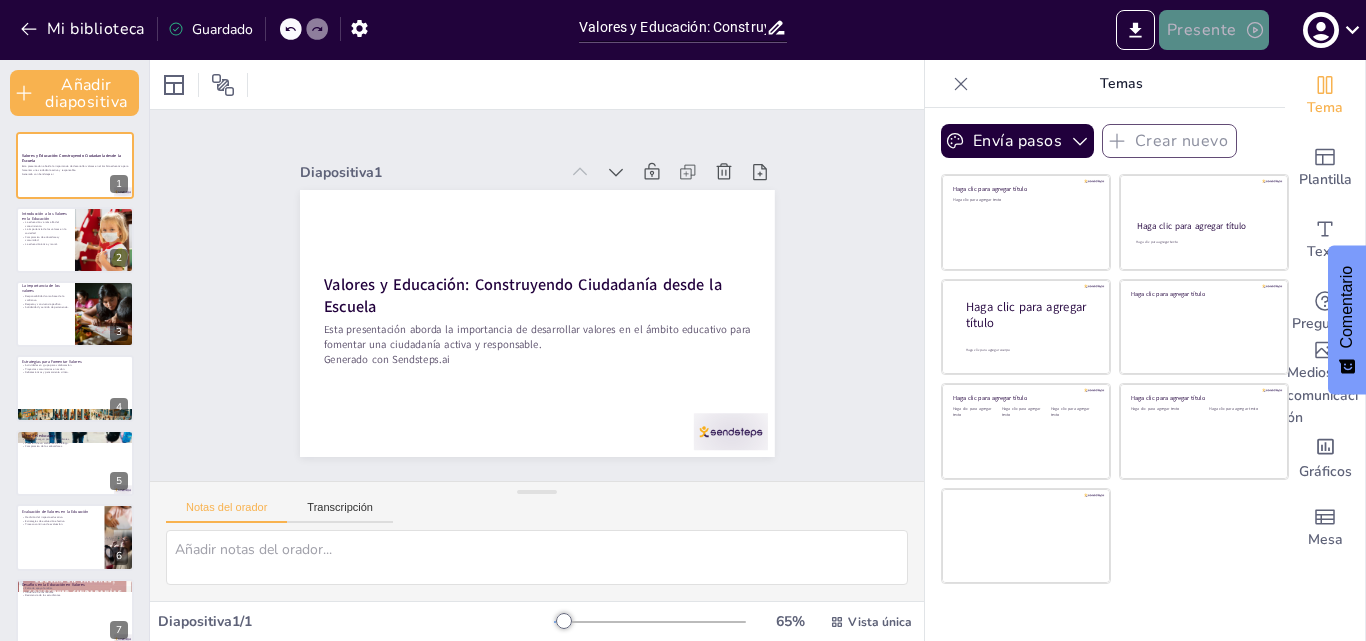 click on "Presente" at bounding box center (1202, 31) 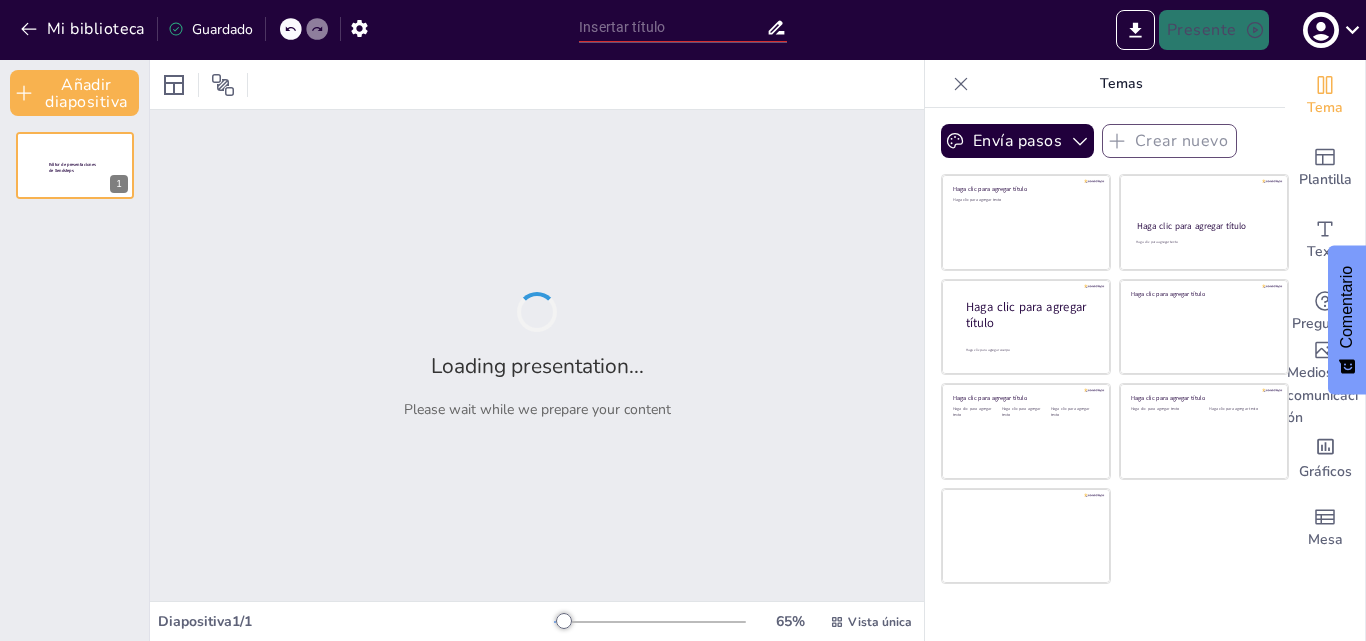 type on "Valores y Educación: Construyendo Ciudadanía desde la Escuela" 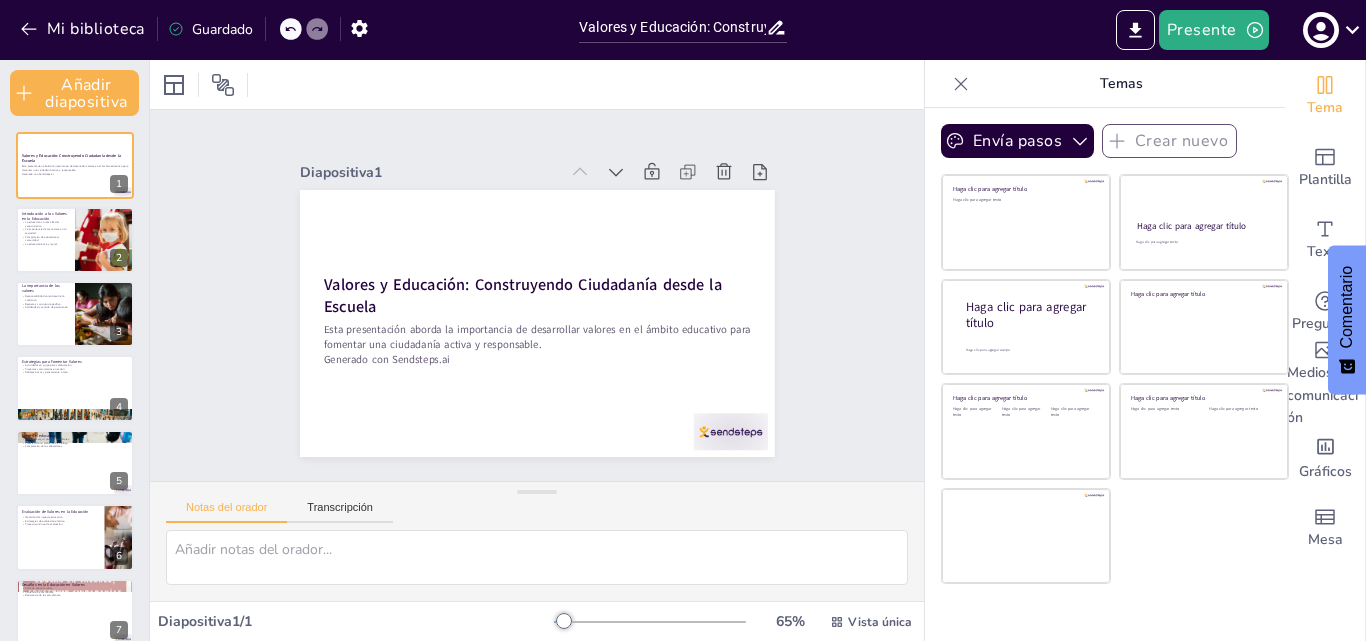 click 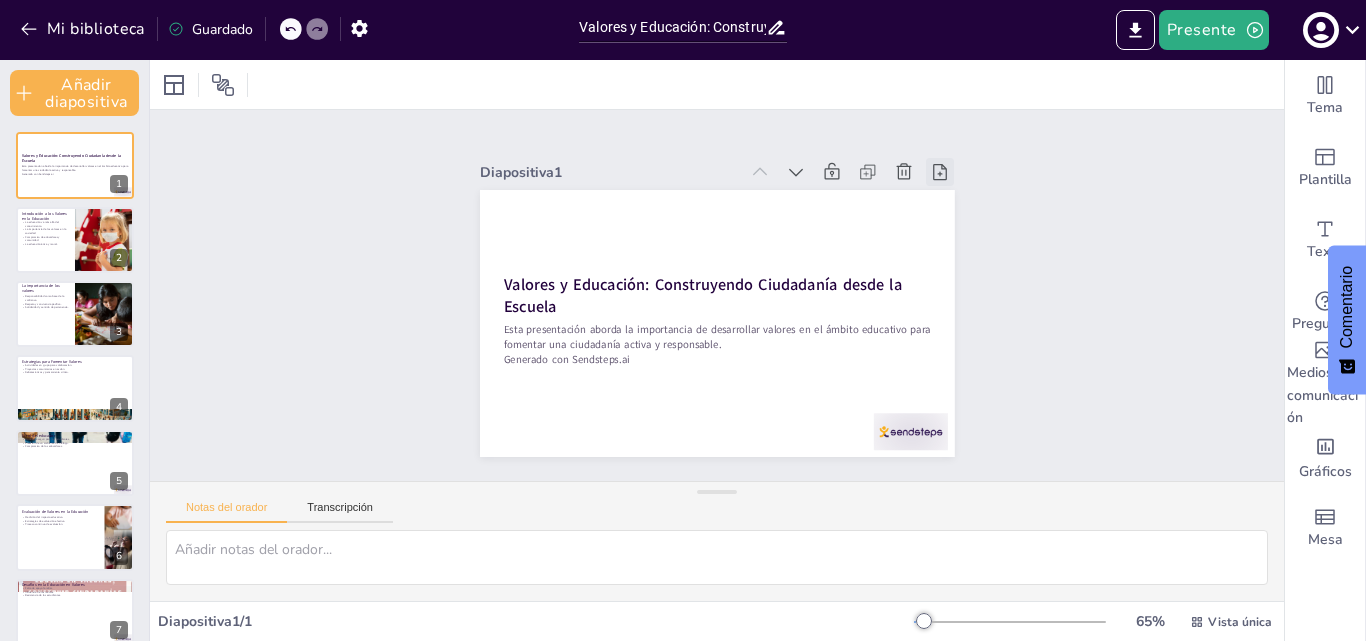 click 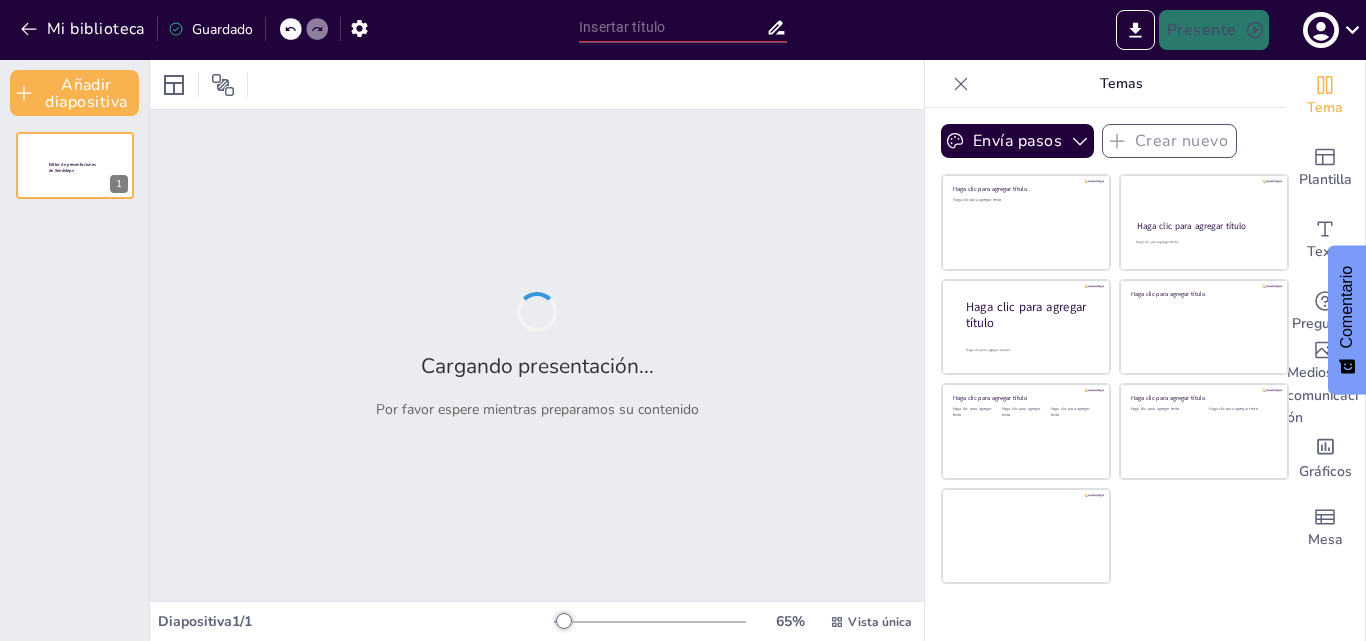 type on "Valores y Educación: Construyendo Ciudadanía desde la Escuela" 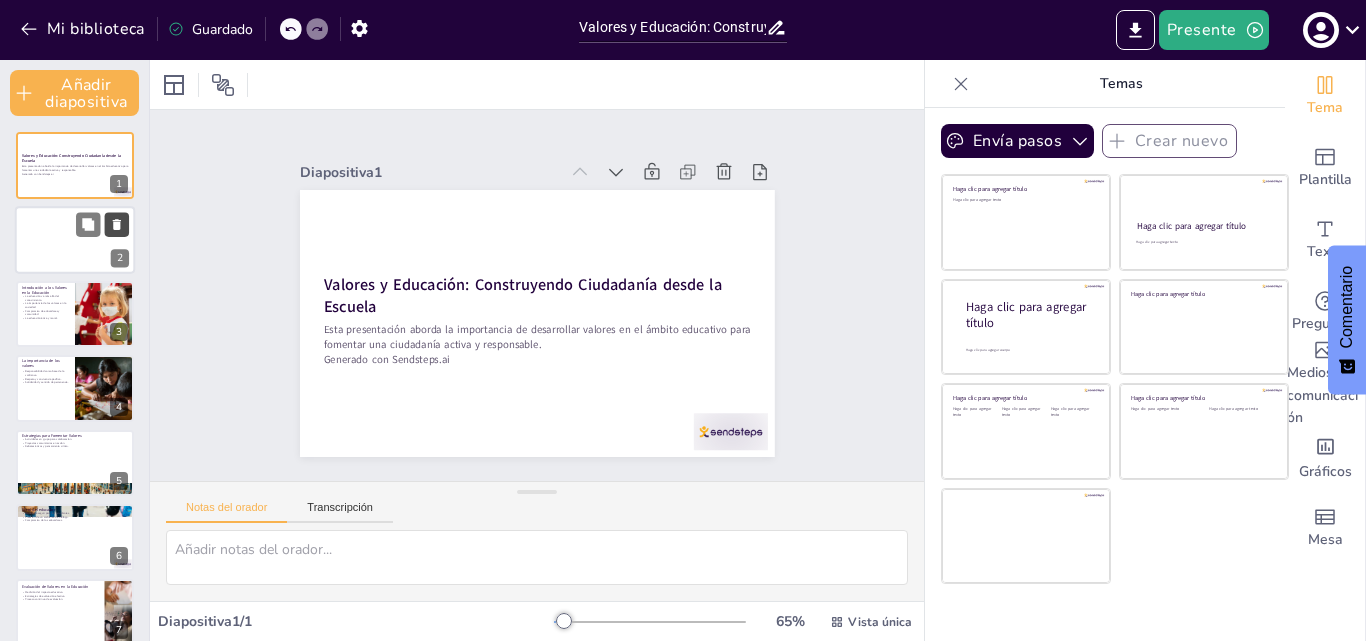 click 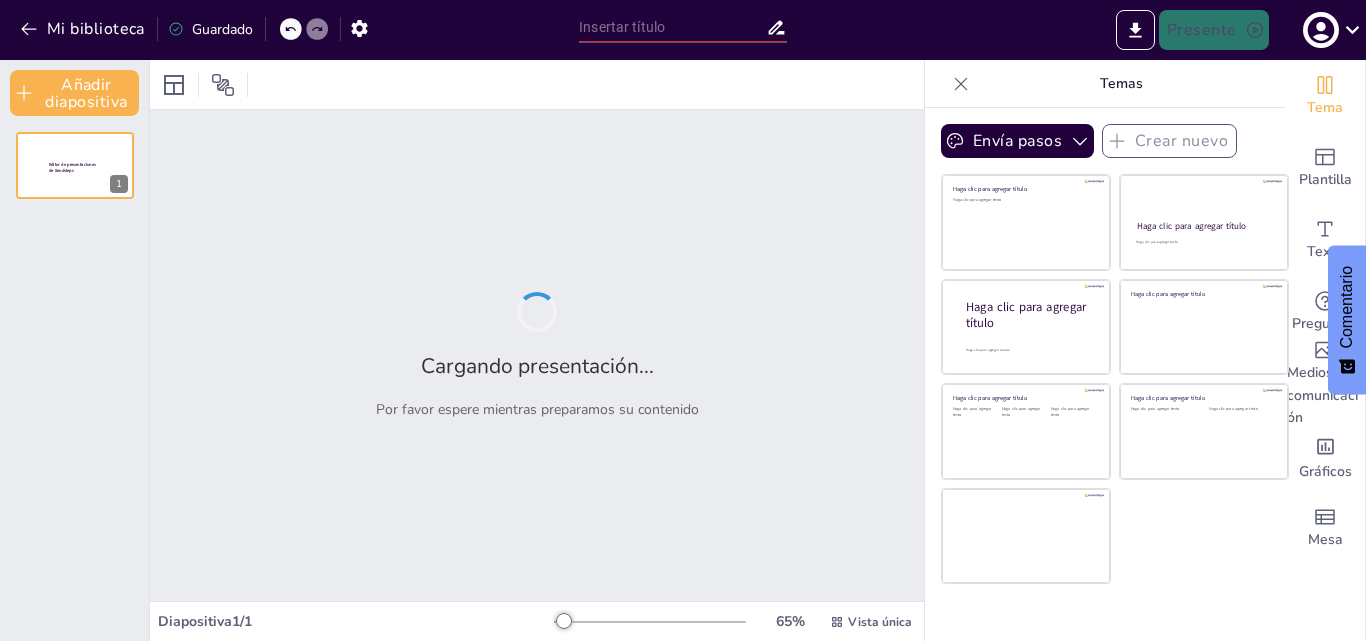 type on "Valores y Educación: Construyendo Ciudadanía desde la Escuela" 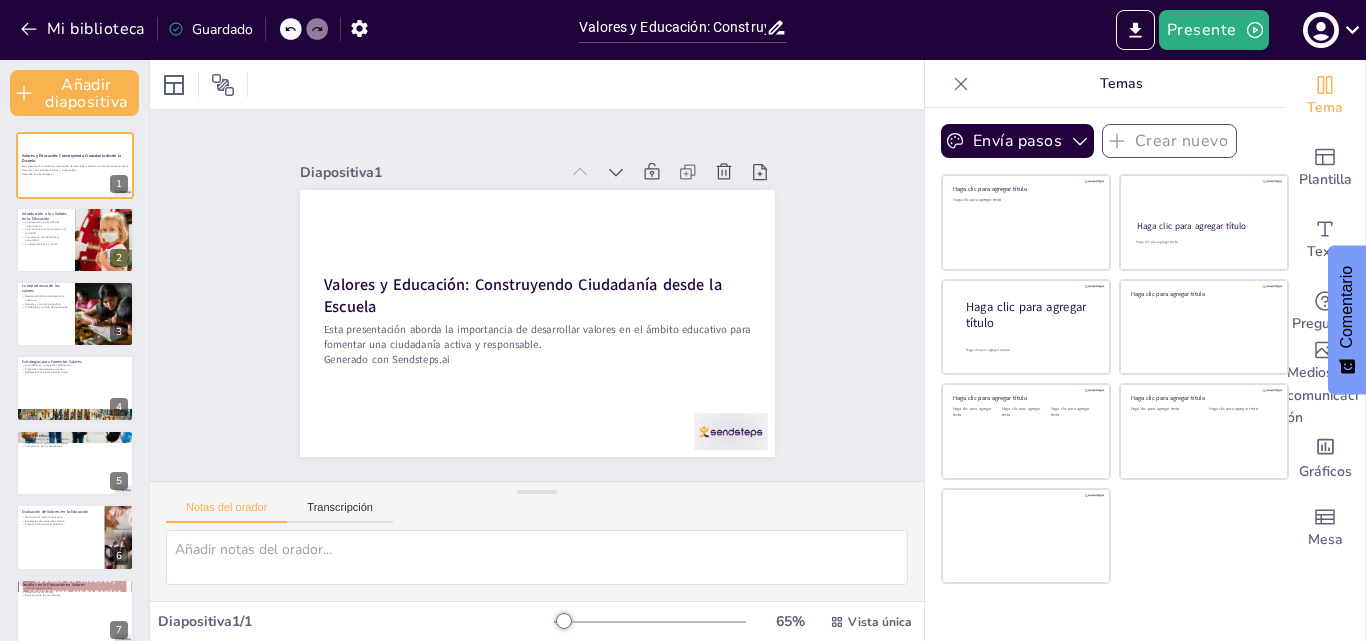 click 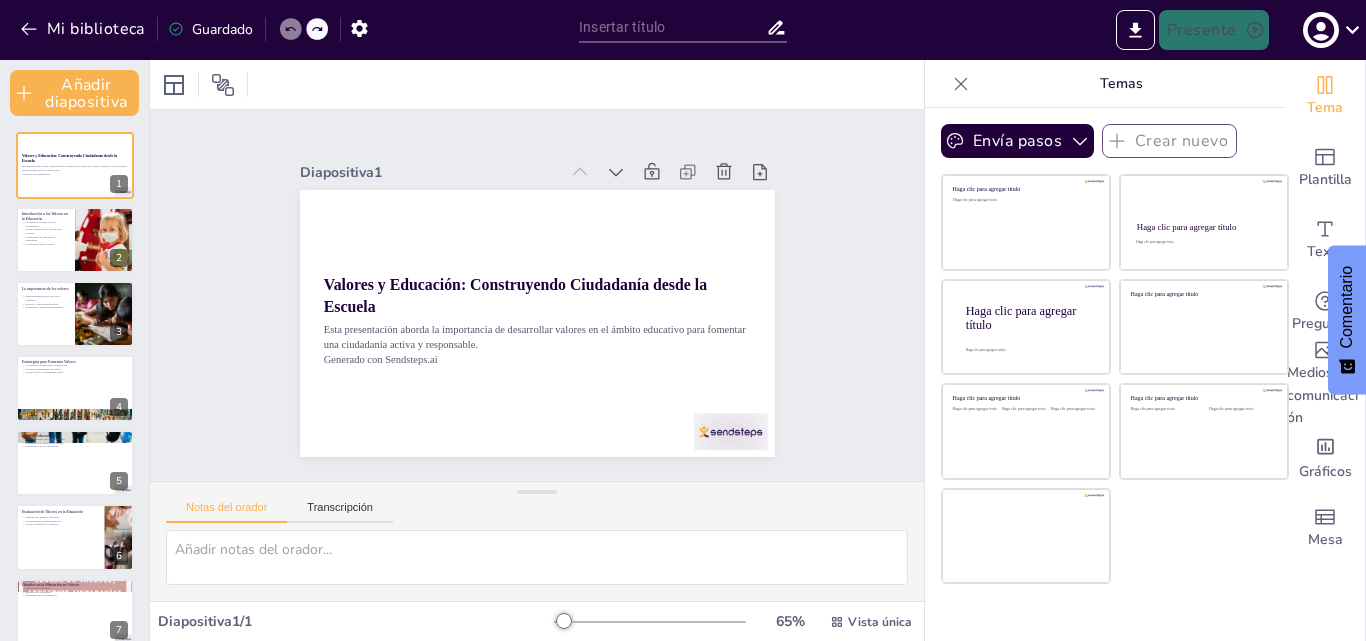 click 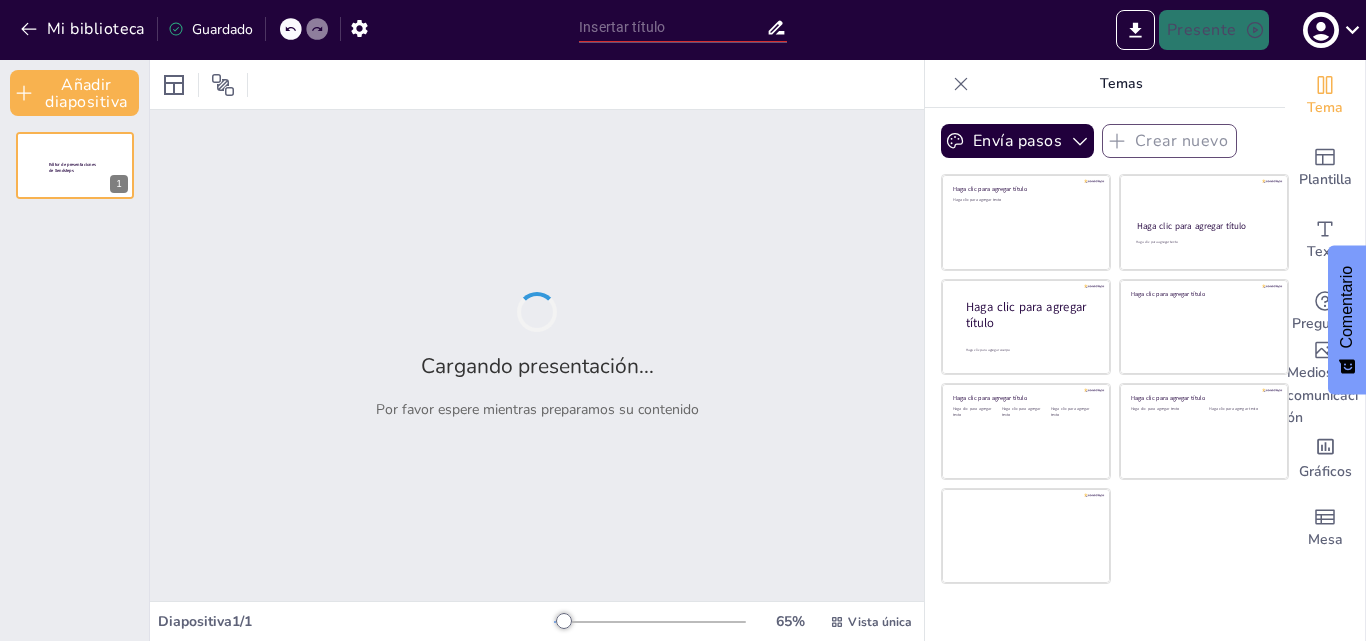 type on "Valores y Educación: Construyendo Ciudadanía desde la Escuela" 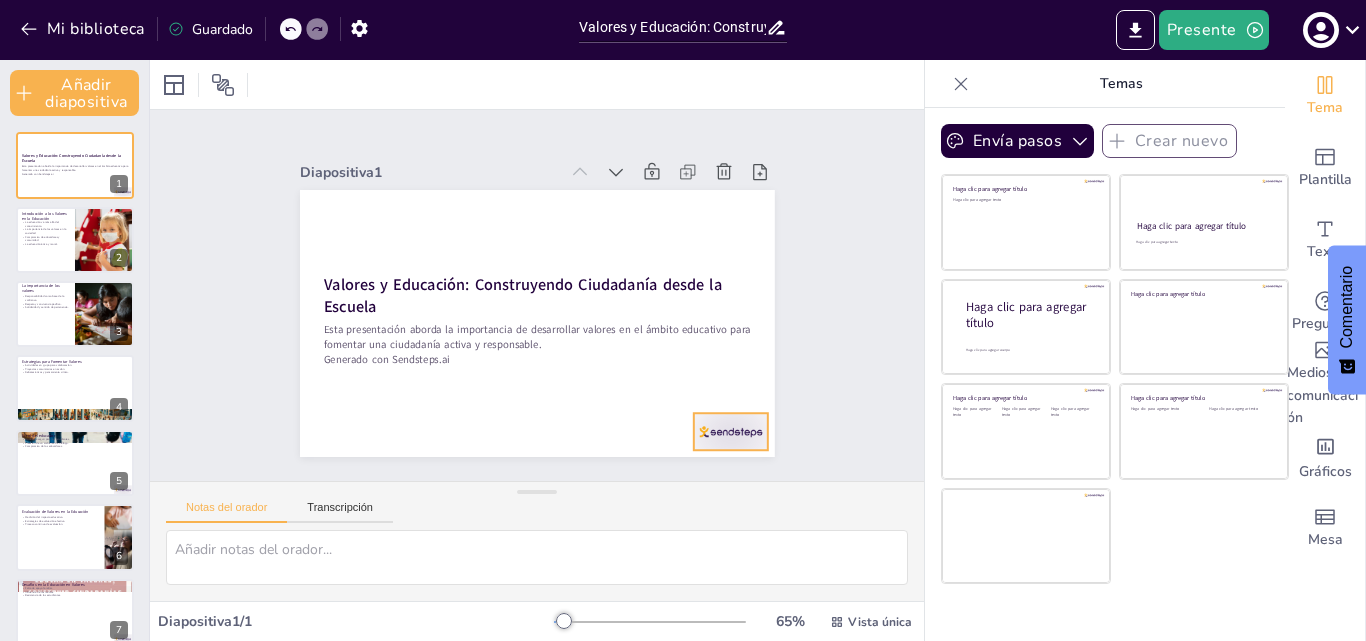 click at bounding box center (636, 510) 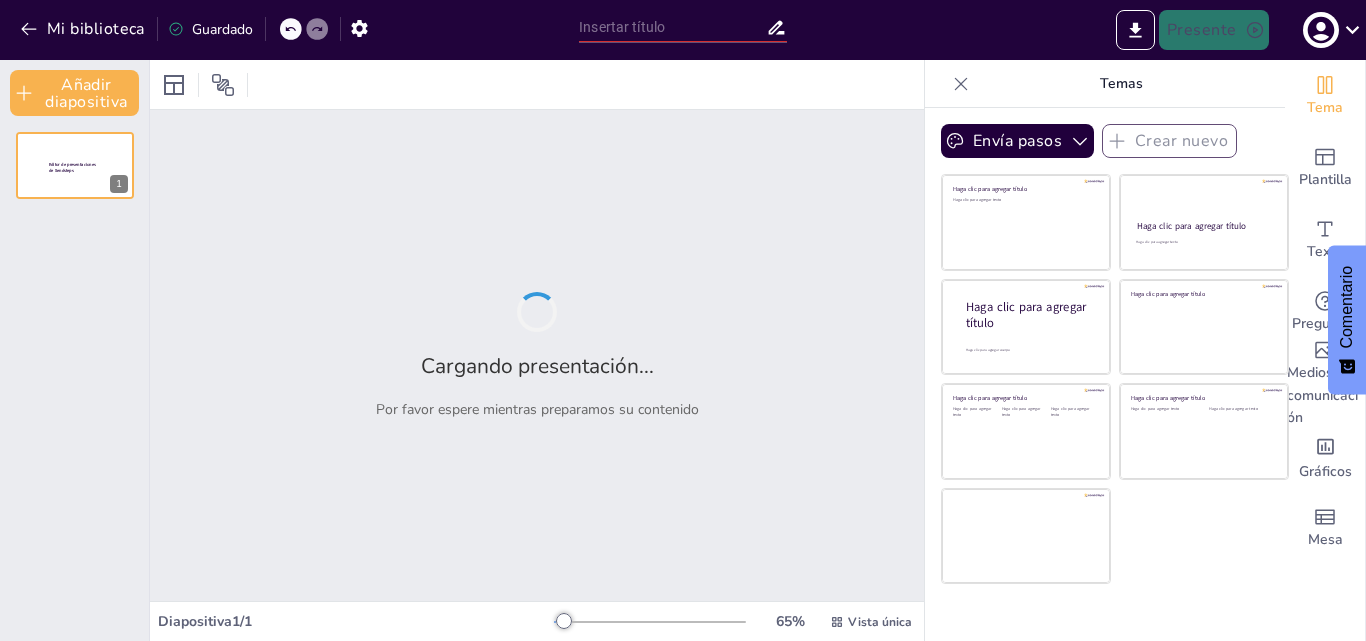 type on "Valores y Educación: Construyendo Ciudadanía desde la Escuela" 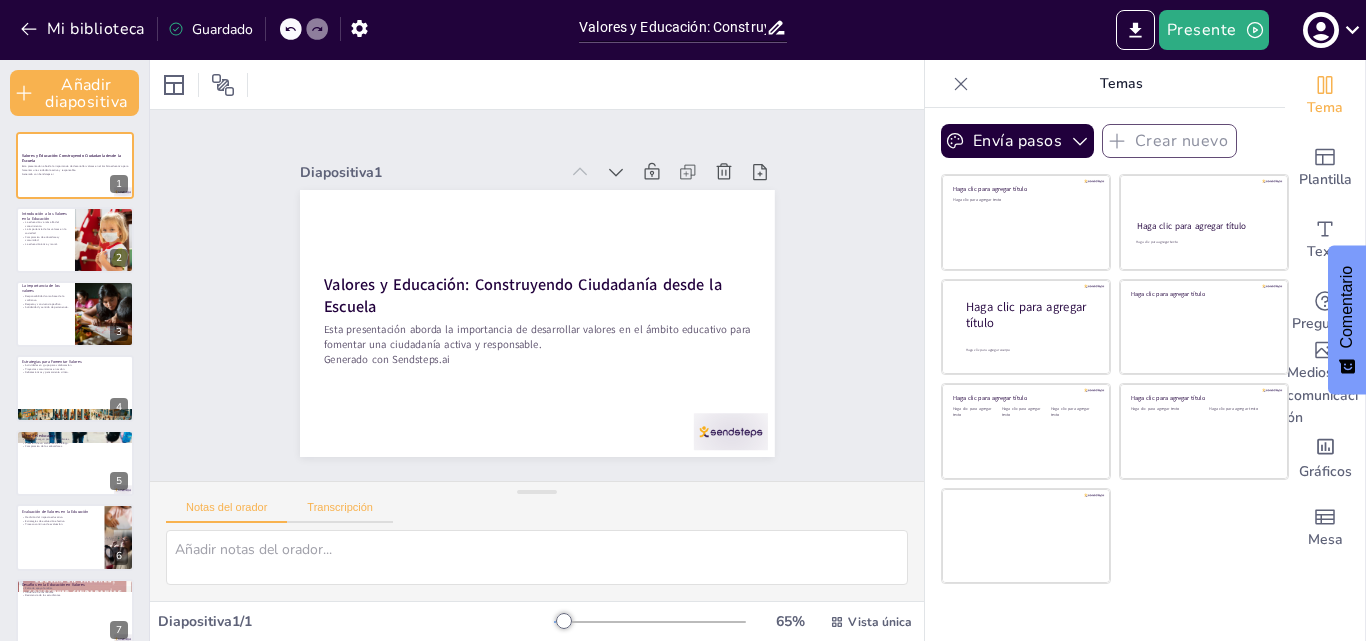 click on "Transcripción" at bounding box center (340, 507) 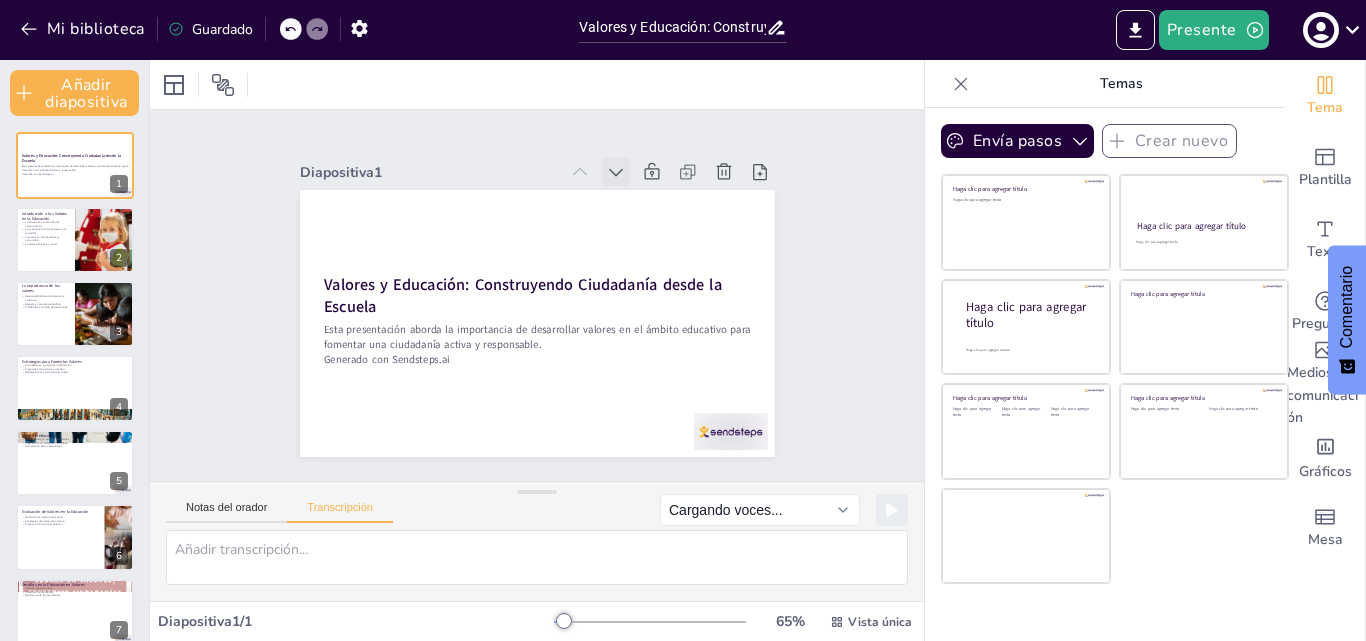 click 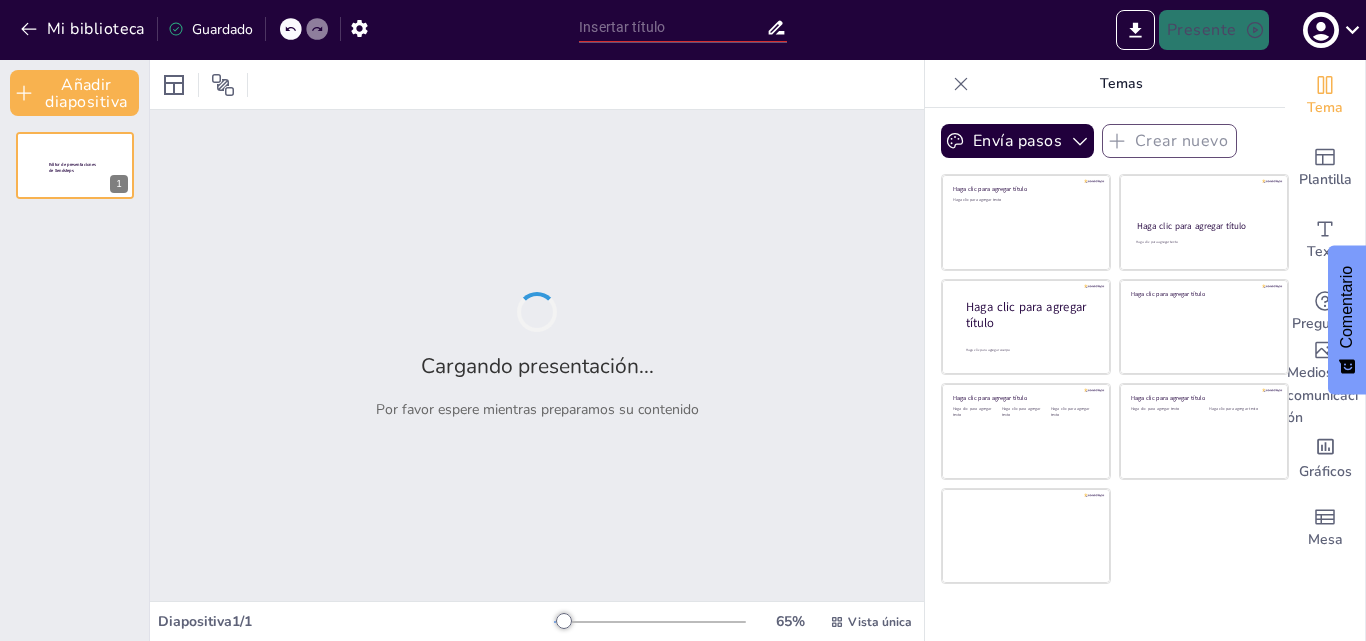 type on "Valores y Educación: Construyendo Ciudadanía desde la Escuela" 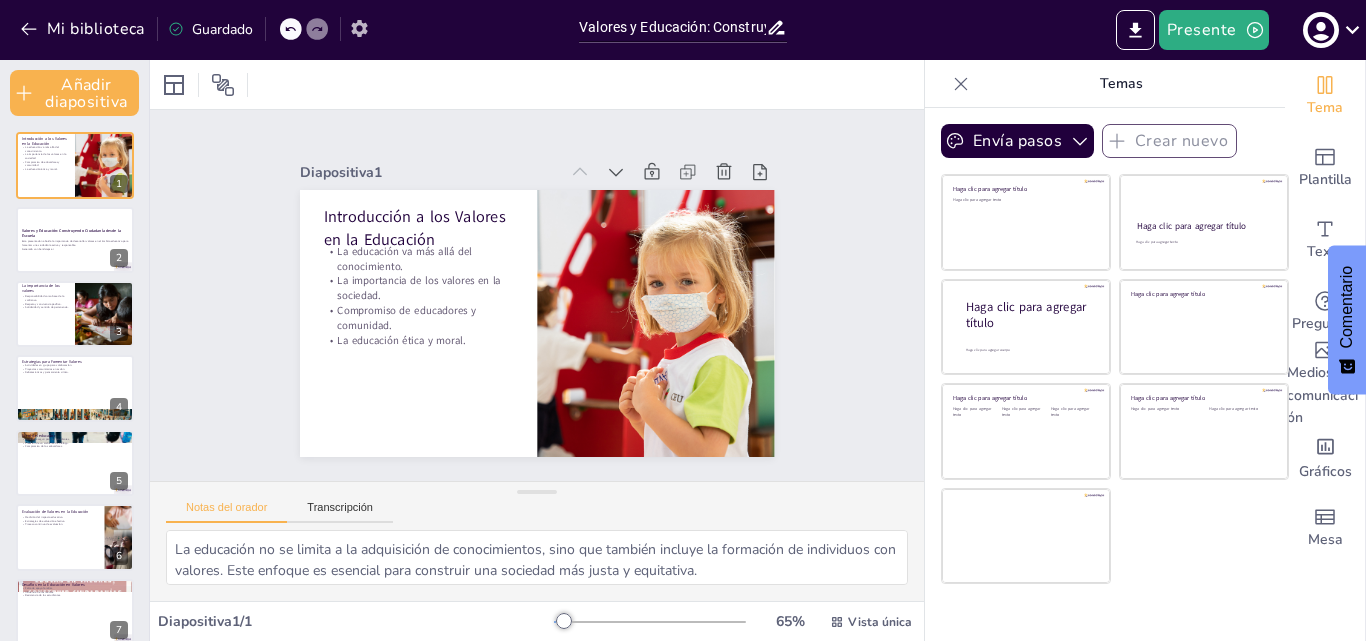 click 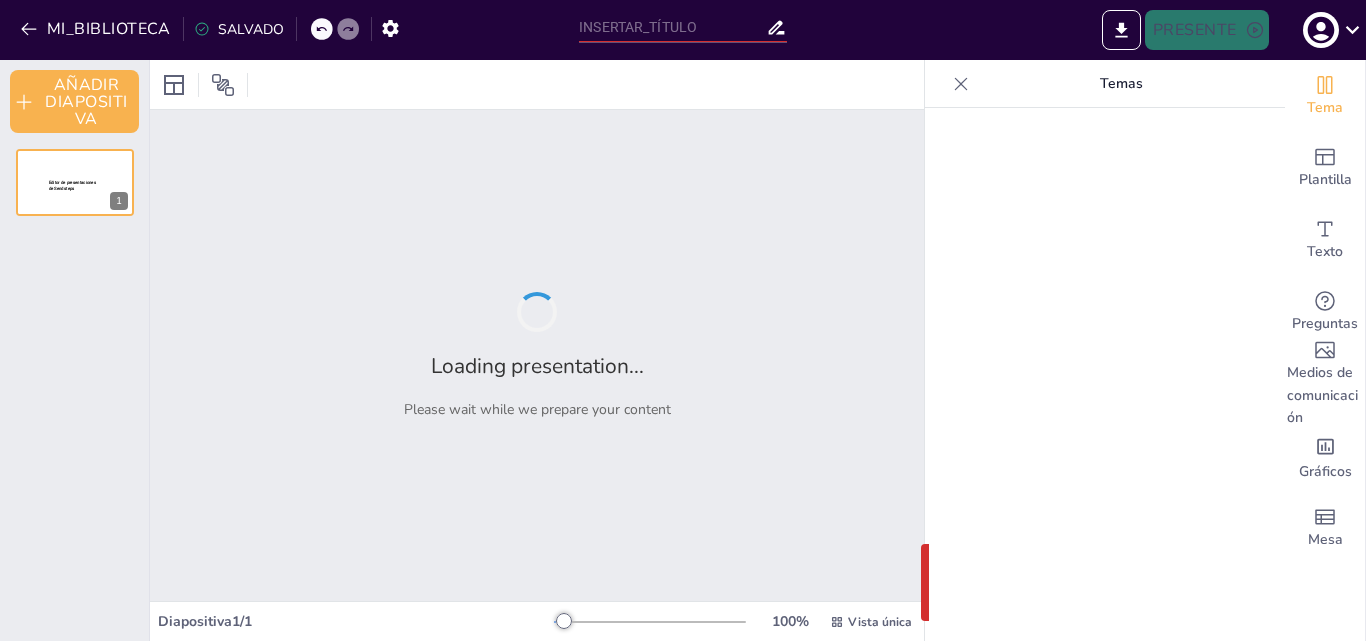 scroll, scrollTop: 0, scrollLeft: 0, axis: both 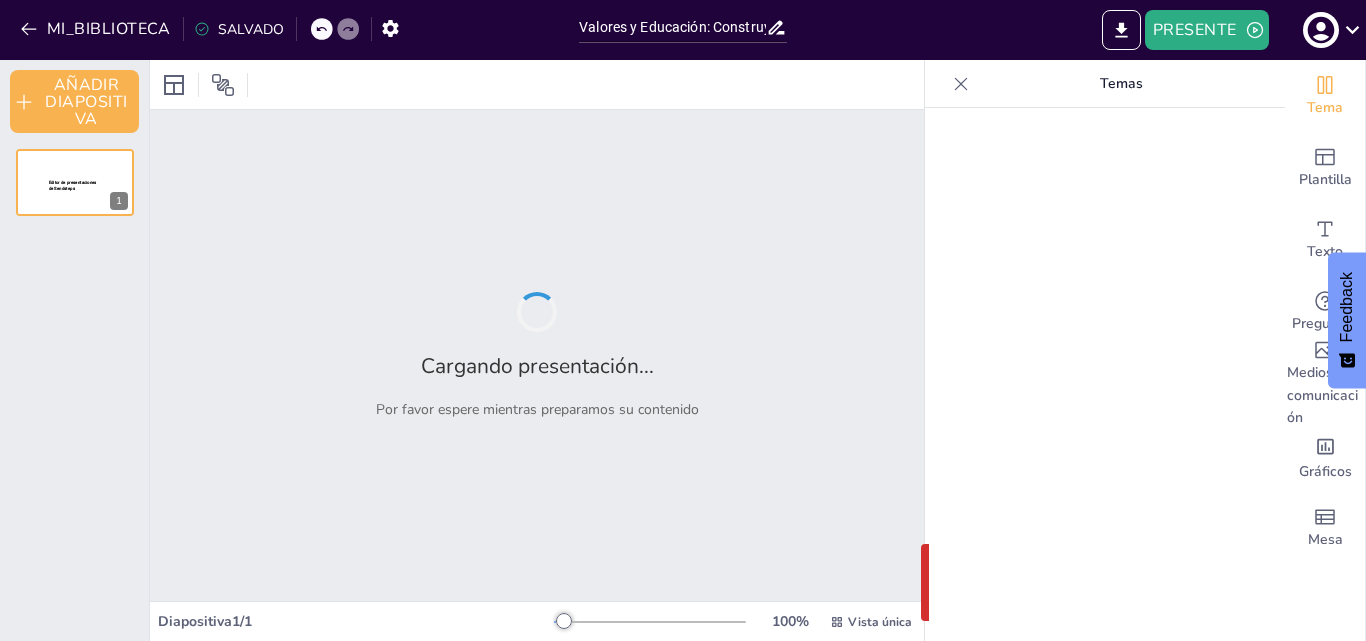 type on "Valores y Educación: Construyendo Ciudadanía desde la Escuela" 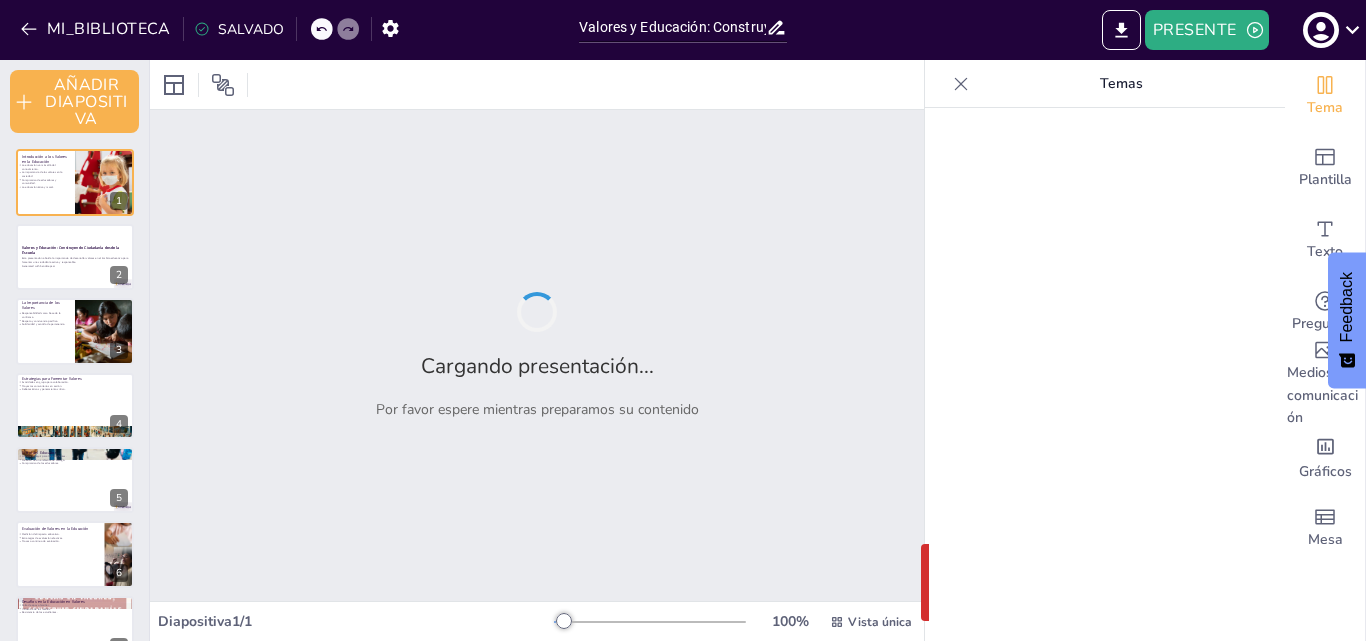scroll, scrollTop: 0, scrollLeft: 0, axis: both 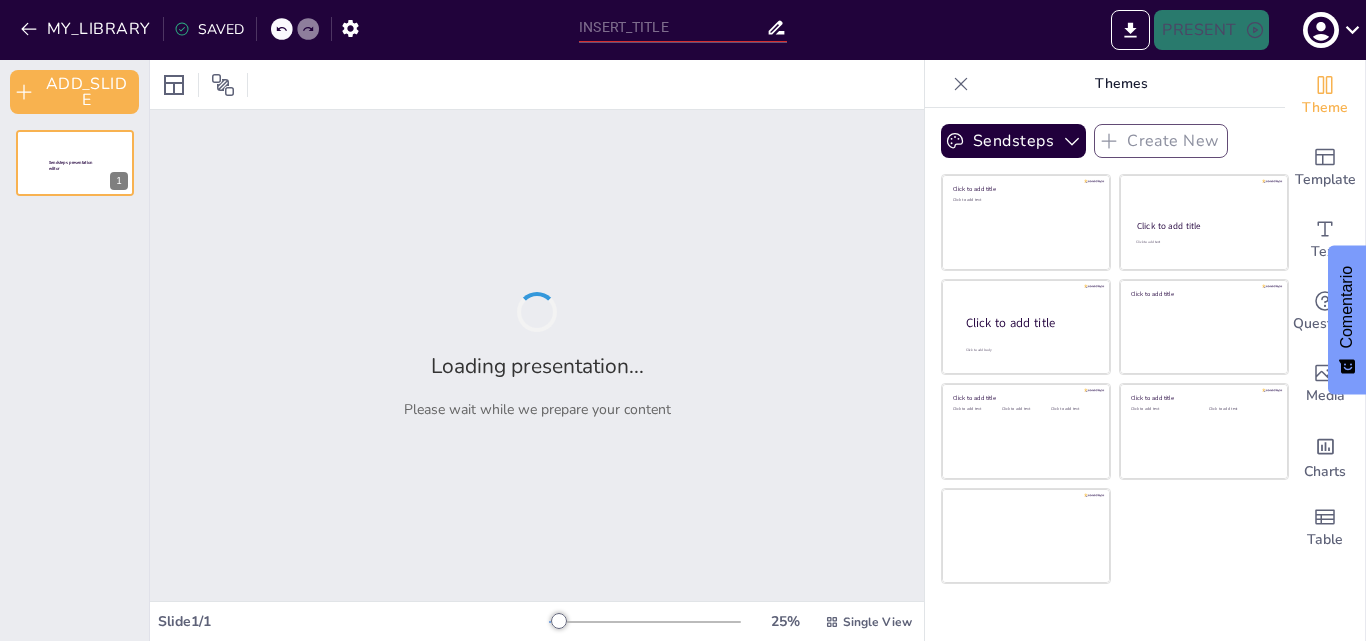 type on "Valores y Educación: Construyendo Ciudadanía desde la Escuela" 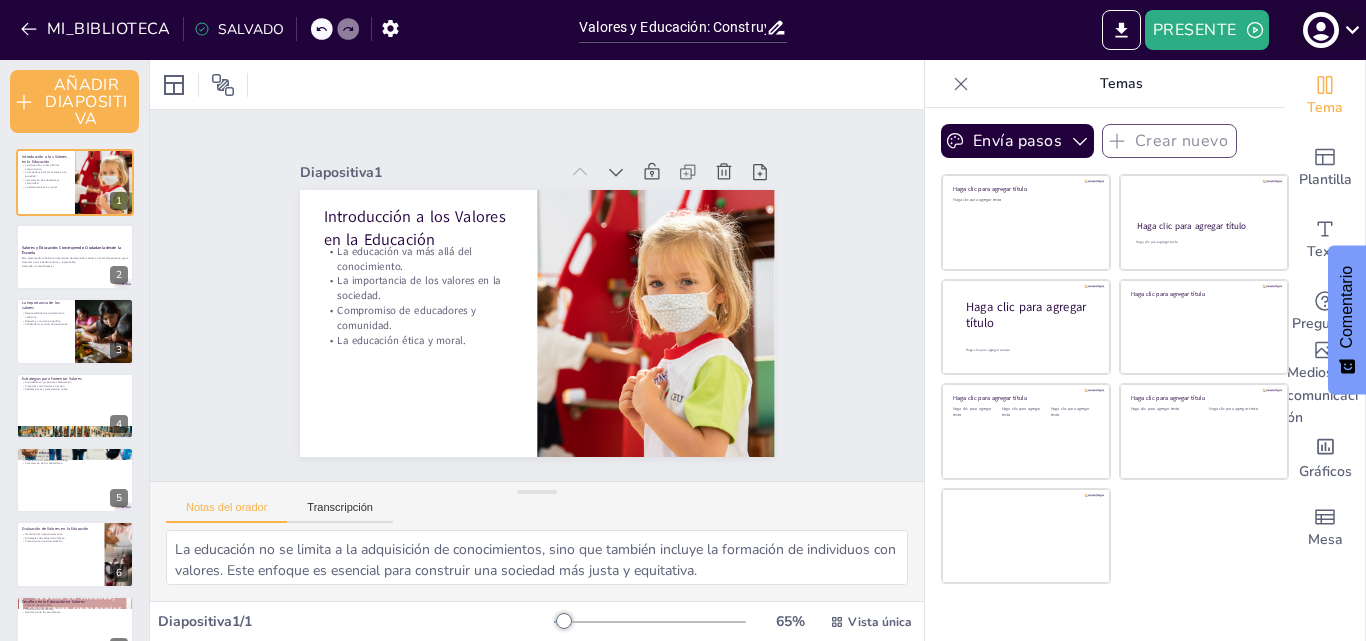 click 